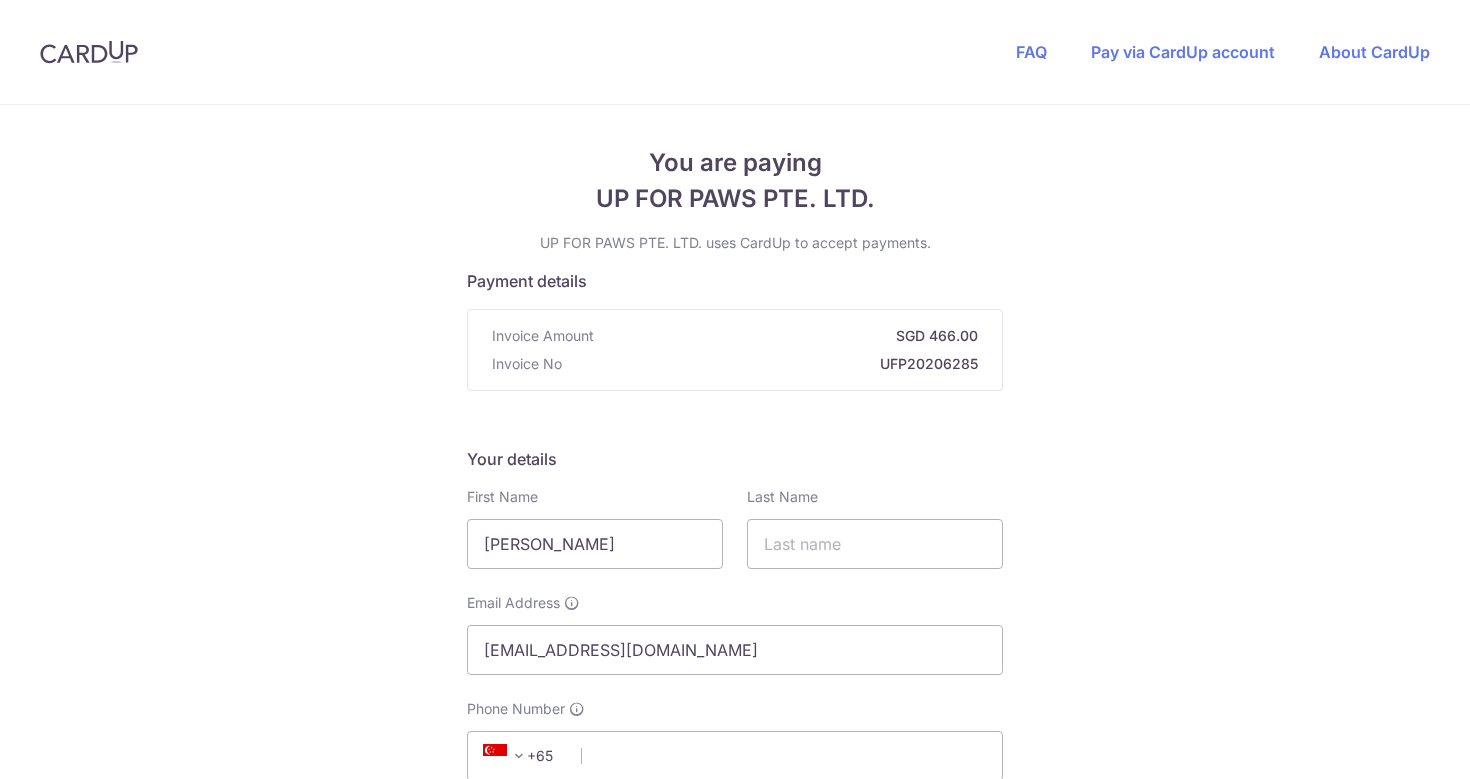 scroll, scrollTop: 0, scrollLeft: 0, axis: both 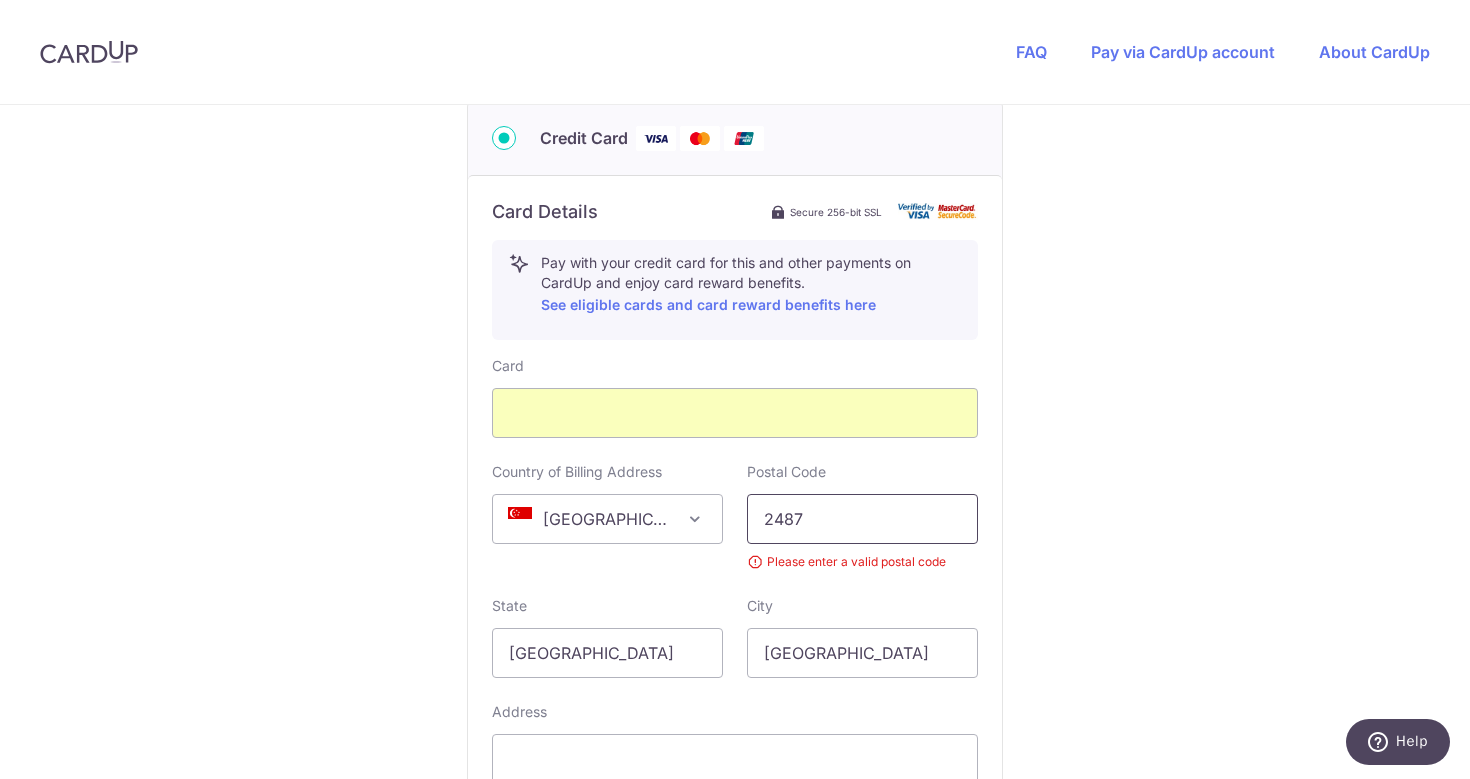type on "248732" 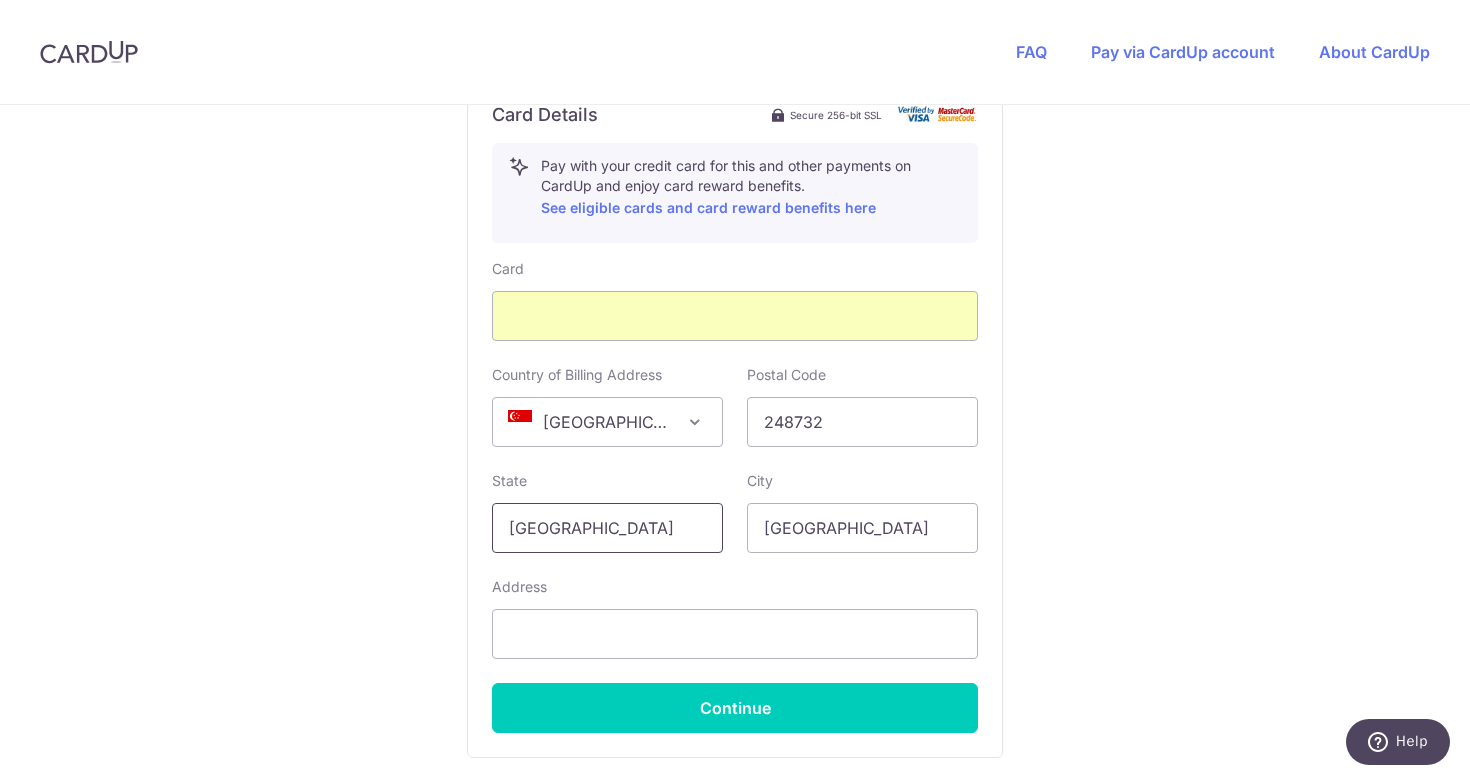 scroll, scrollTop: 1112, scrollLeft: 0, axis: vertical 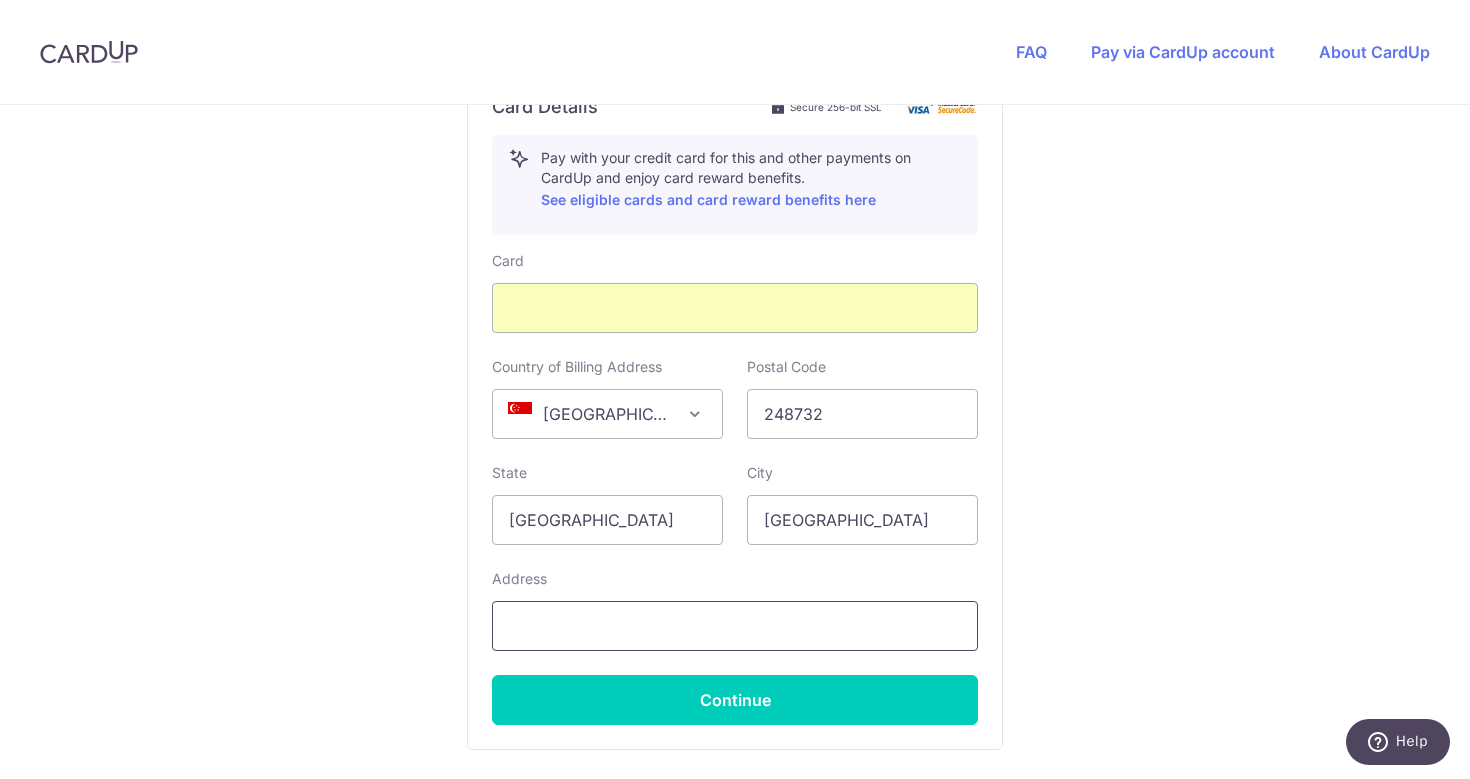 click at bounding box center [735, 626] 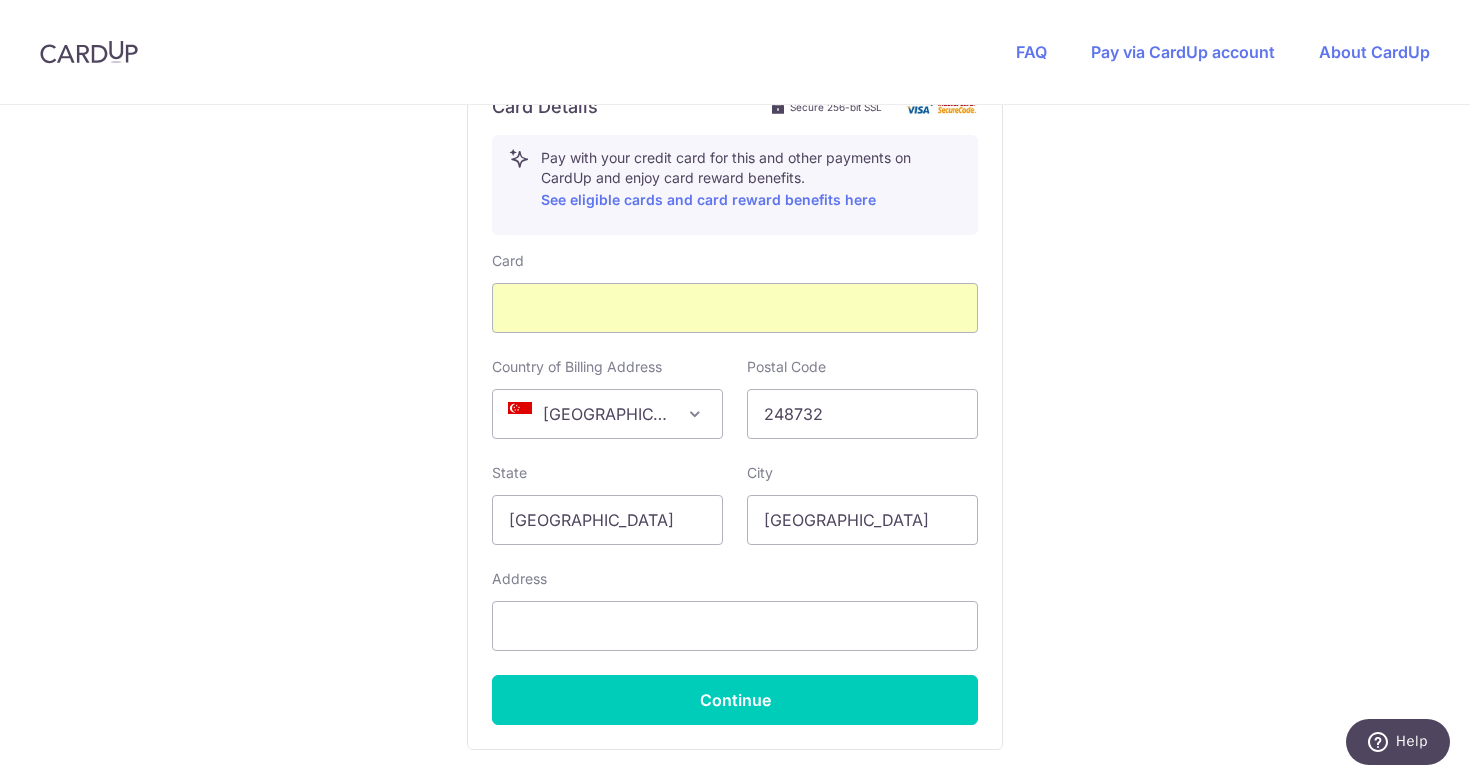 type on "Wood" 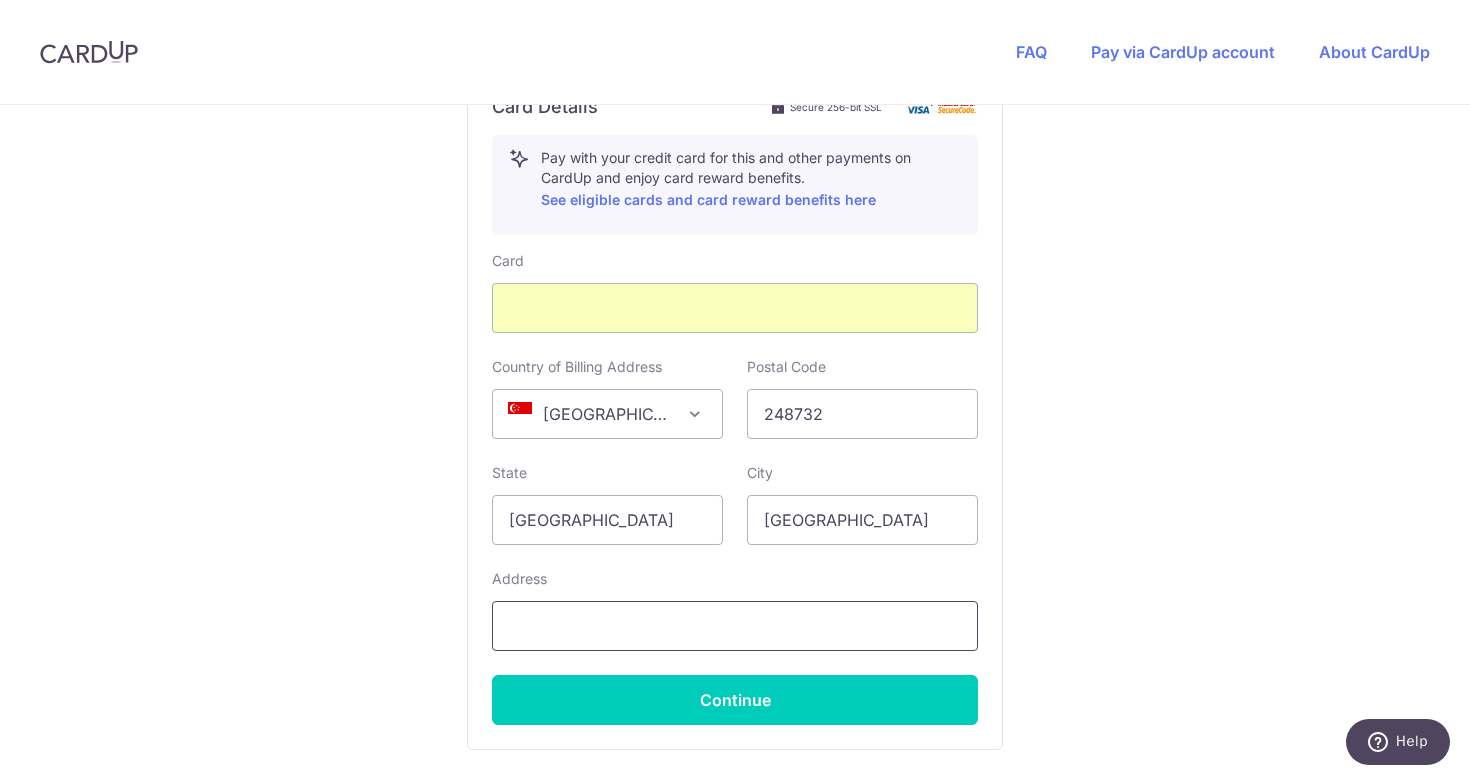 type on "[STREET_ADDRESS][PERSON_NAME]" 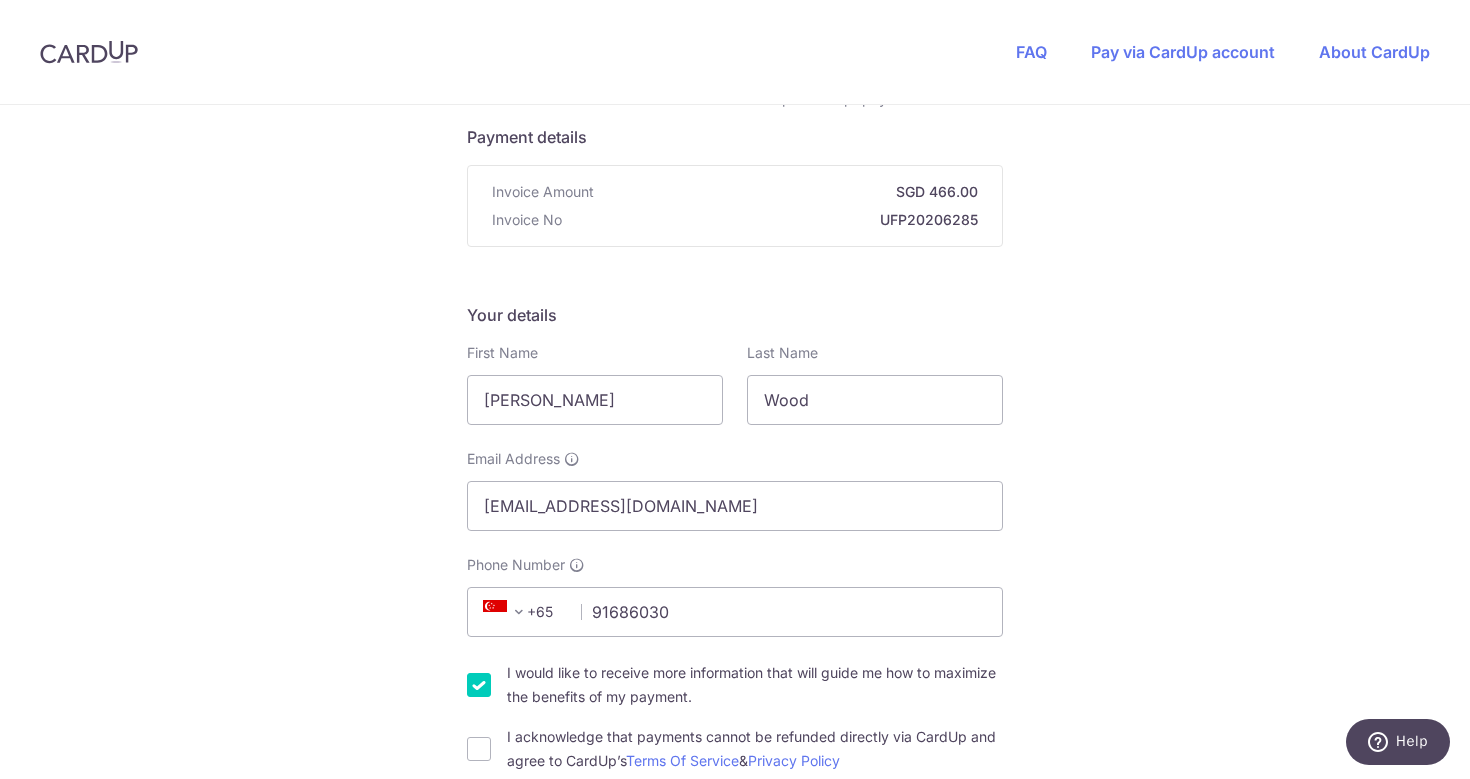 scroll, scrollTop: 143, scrollLeft: 0, axis: vertical 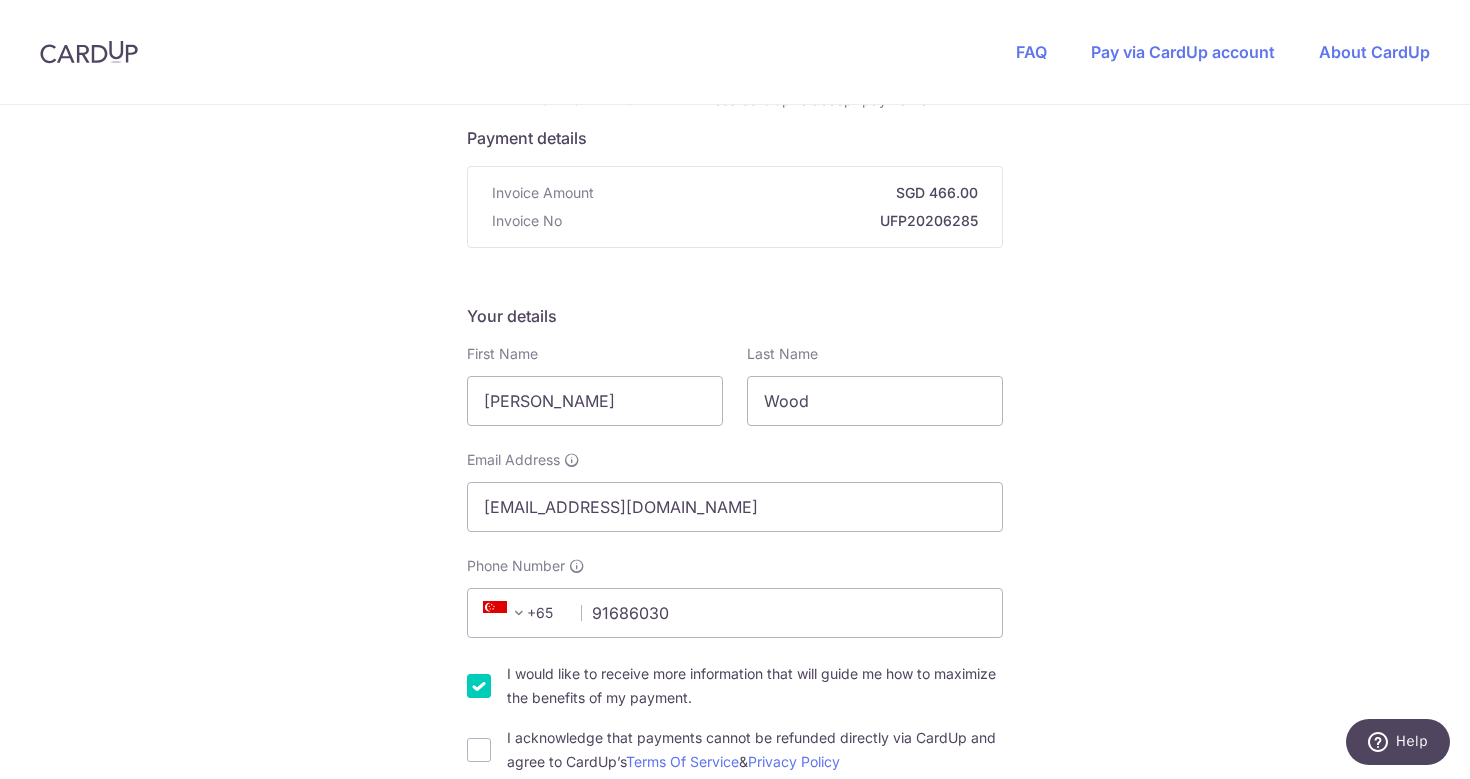 click on "I would like to receive more information that will guide me how to maximize the benefits of my payment." at bounding box center (479, 686) 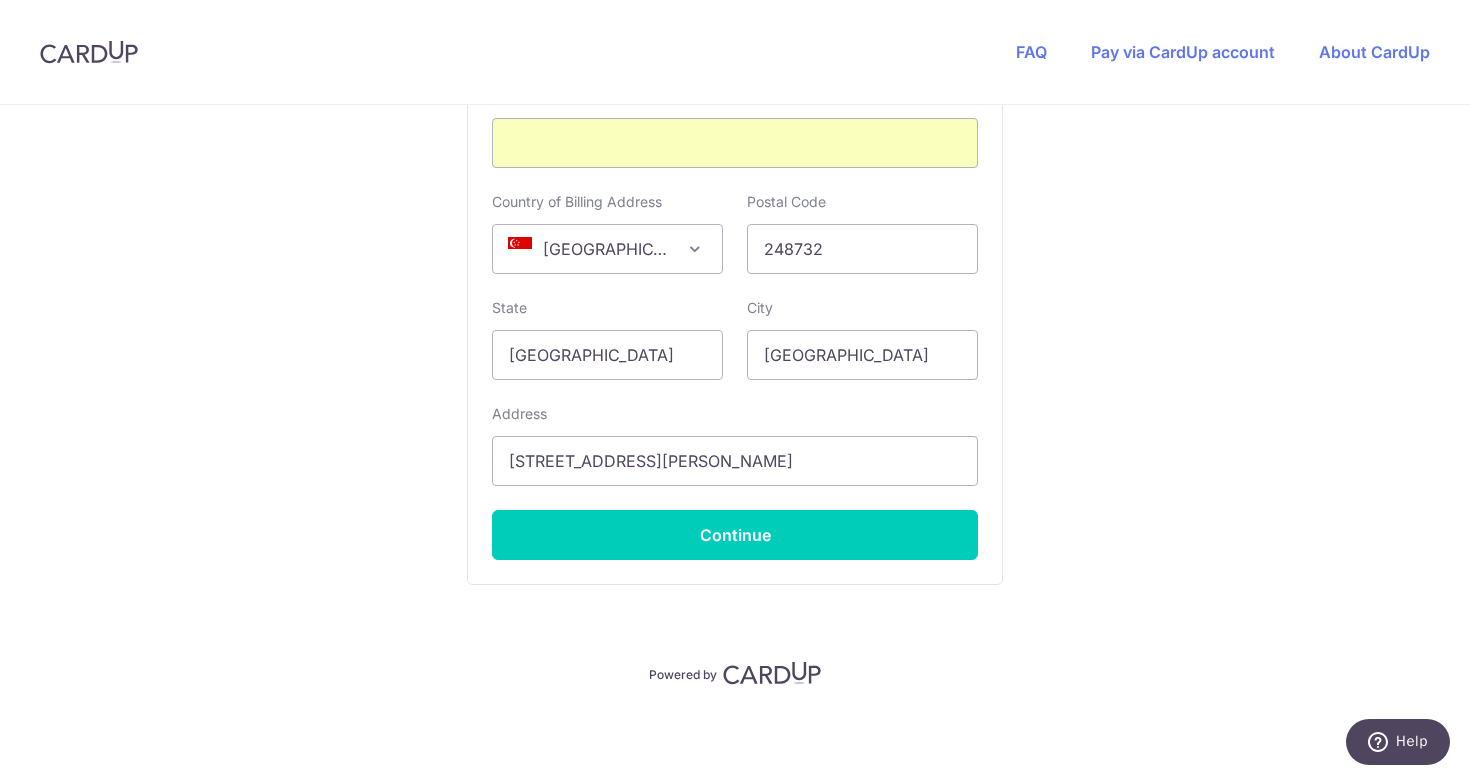 scroll, scrollTop: 1277, scrollLeft: 0, axis: vertical 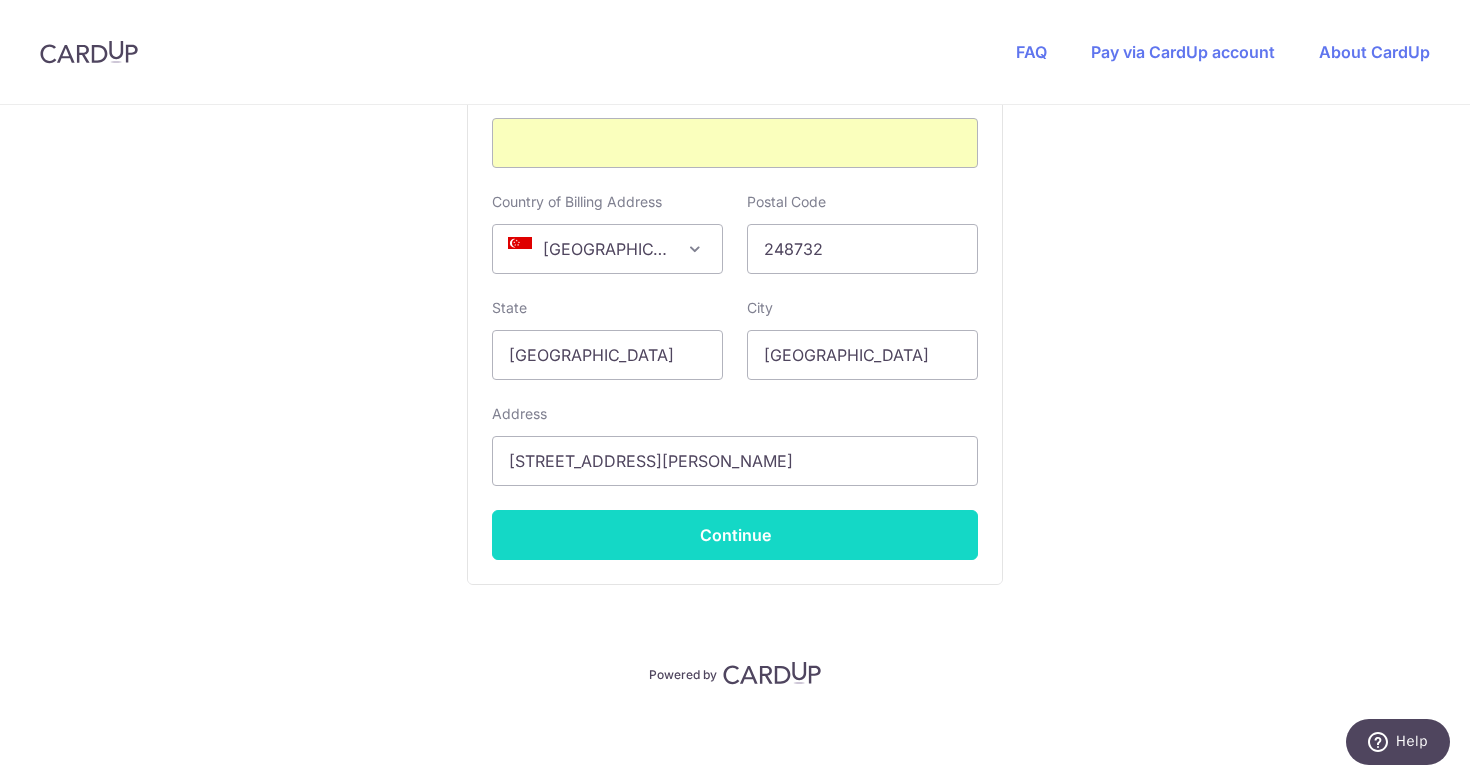 click on "Continue" at bounding box center [735, 535] 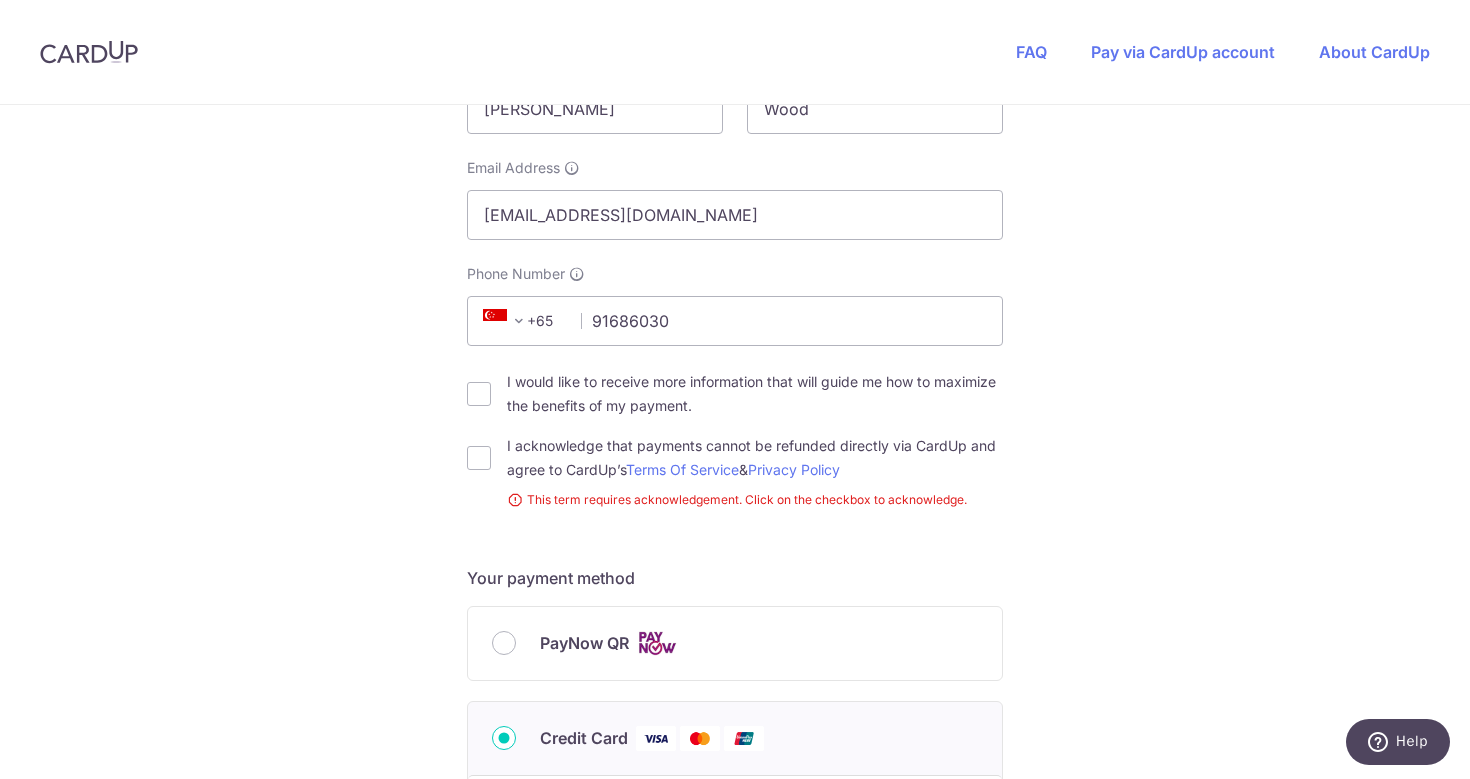 scroll, scrollTop: 437, scrollLeft: 0, axis: vertical 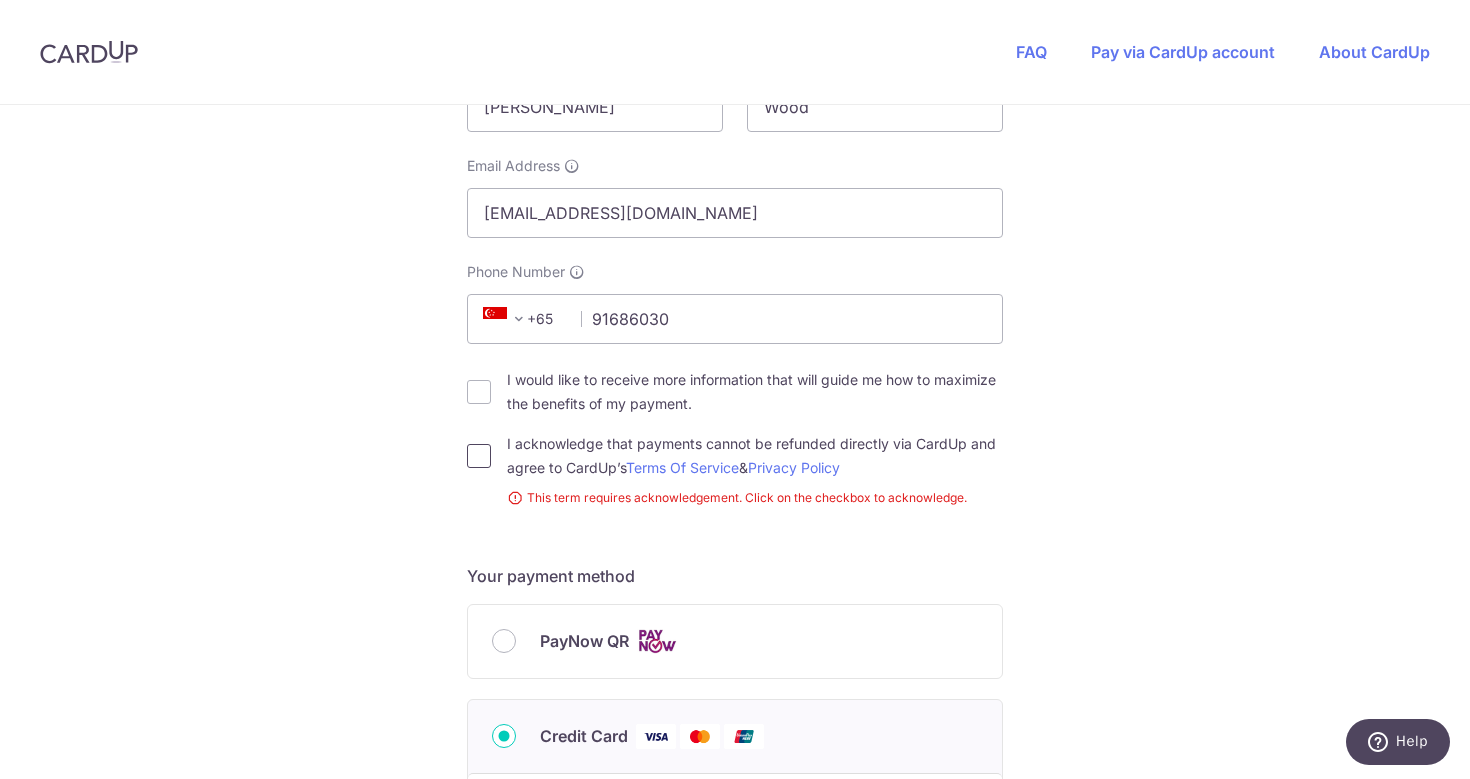 click on "I acknowledge that payments cannot be refunded directly via CardUp and agree to CardUp’s
Terms Of Service  &
Privacy Policy" at bounding box center (479, 456) 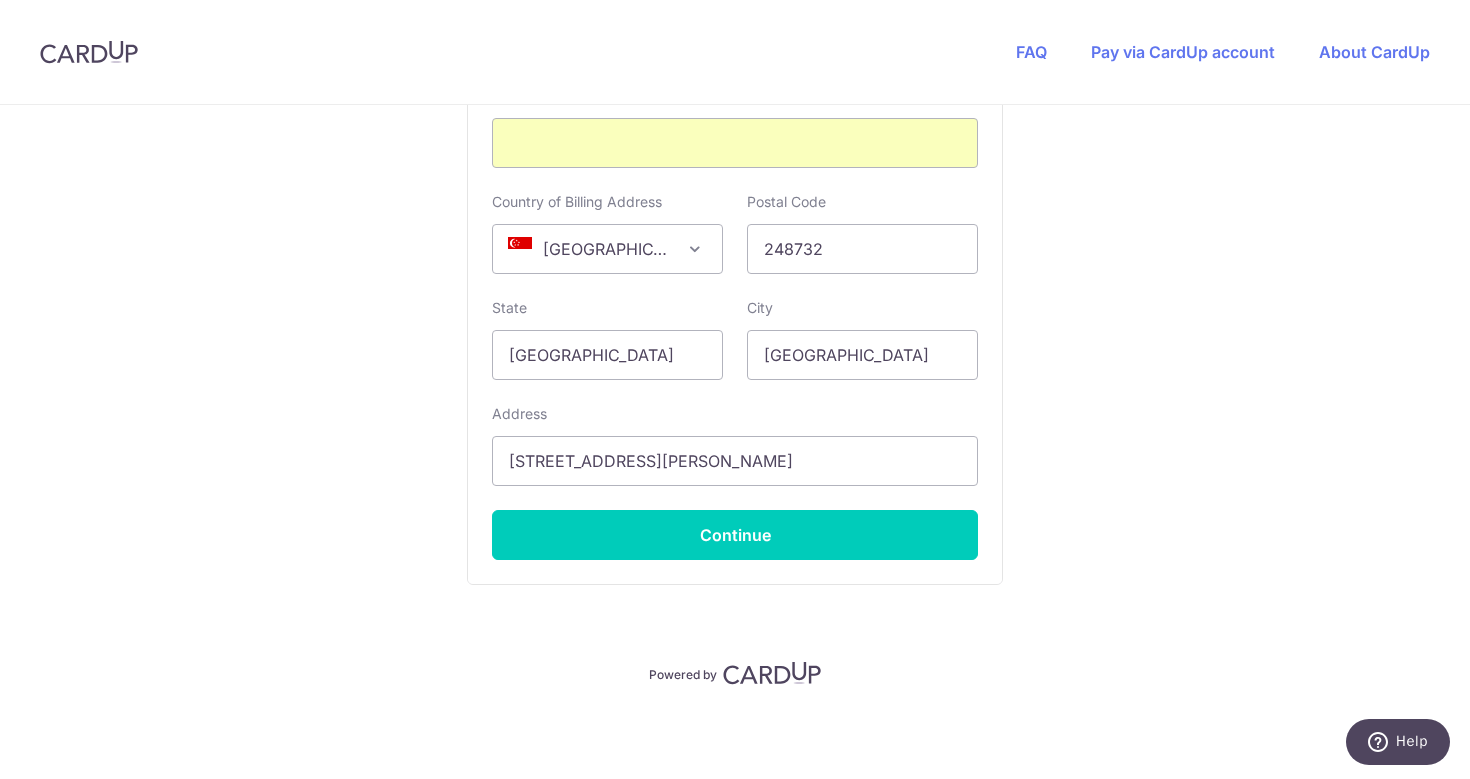 scroll, scrollTop: 1277, scrollLeft: 0, axis: vertical 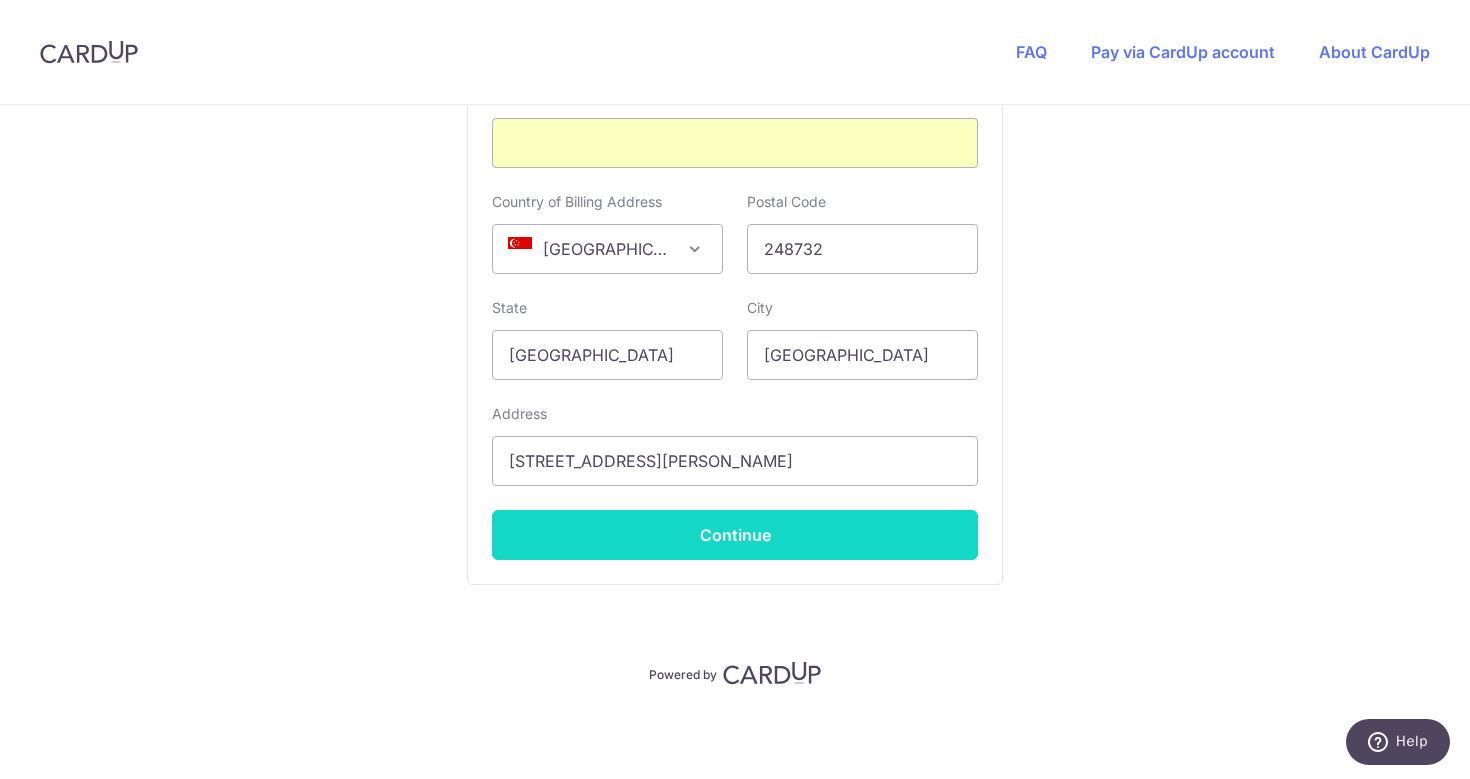 click on "Continue" at bounding box center [735, 535] 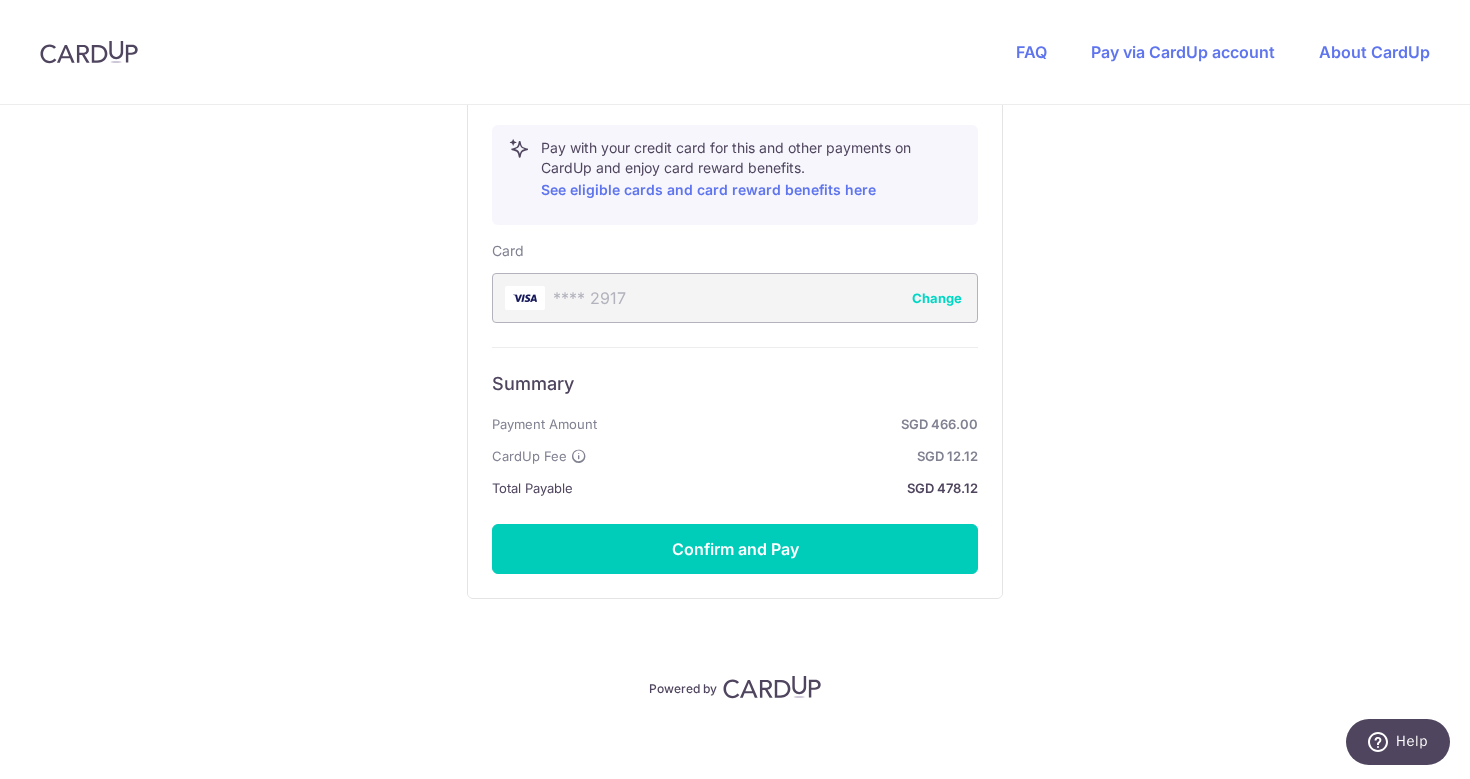 scroll, scrollTop: 1117, scrollLeft: 0, axis: vertical 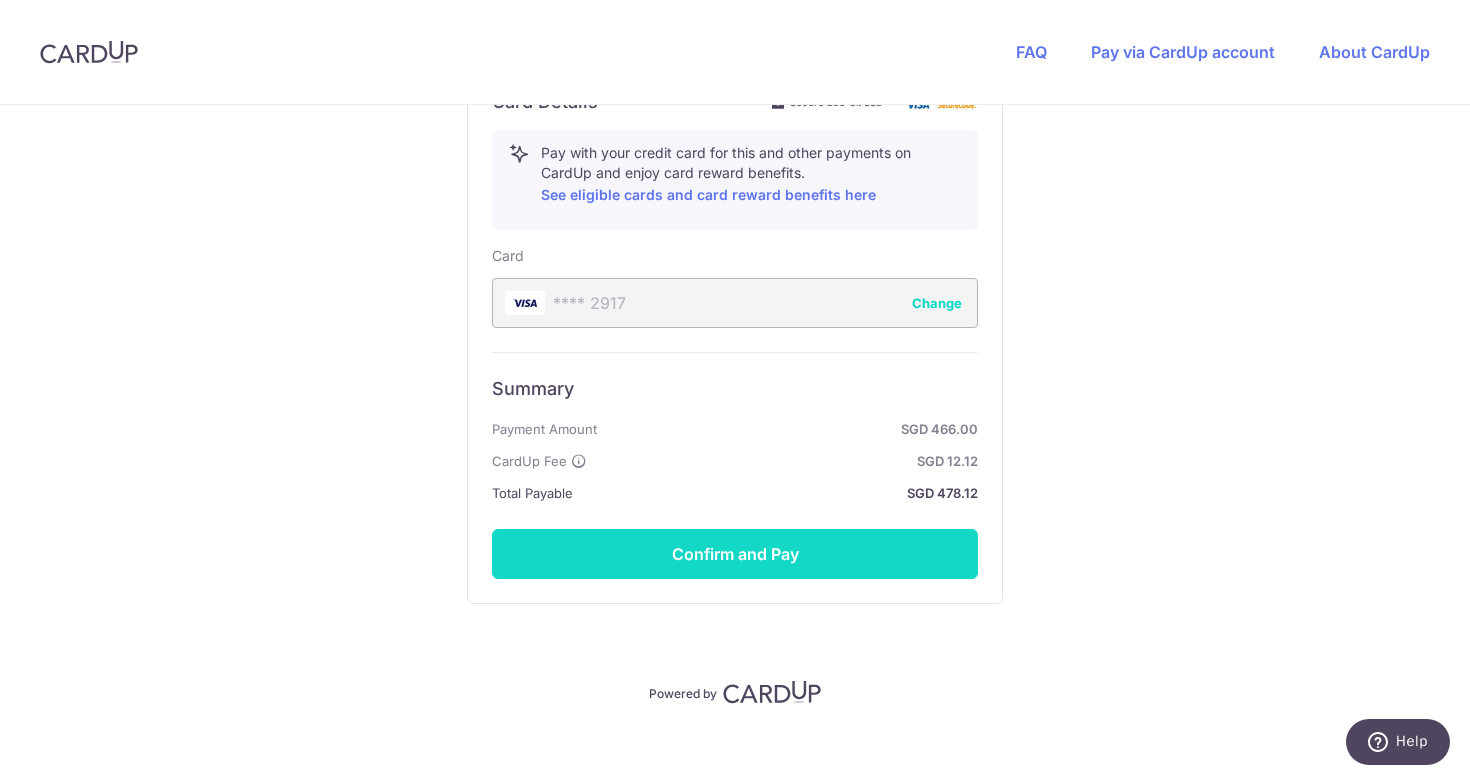 click on "Confirm and Pay" at bounding box center (735, 554) 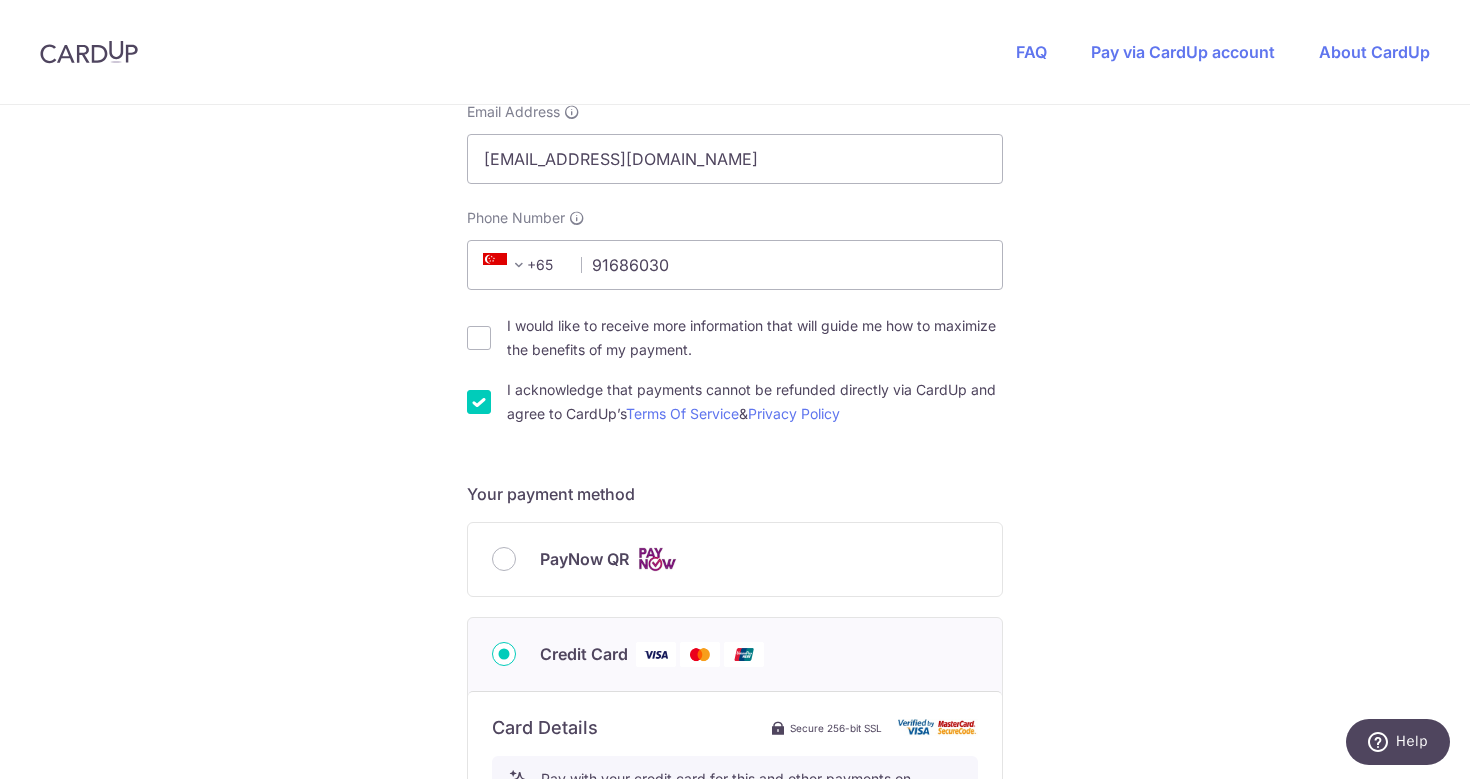 scroll, scrollTop: 489, scrollLeft: 0, axis: vertical 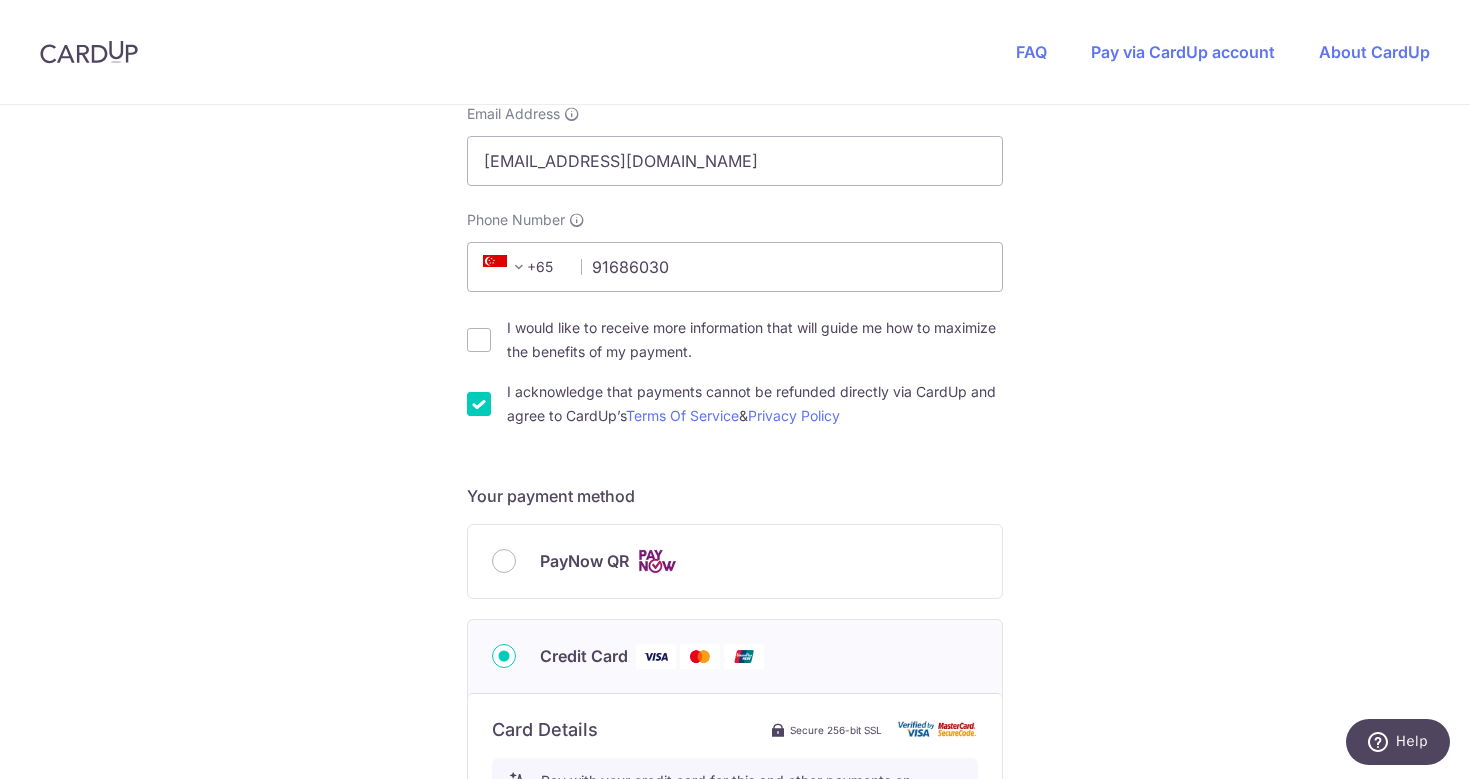 click on "I acknowledge that payments cannot be refunded directly via CardUp and agree to CardUp’s
Terms Of Service  &
Privacy Policy" at bounding box center [479, 404] 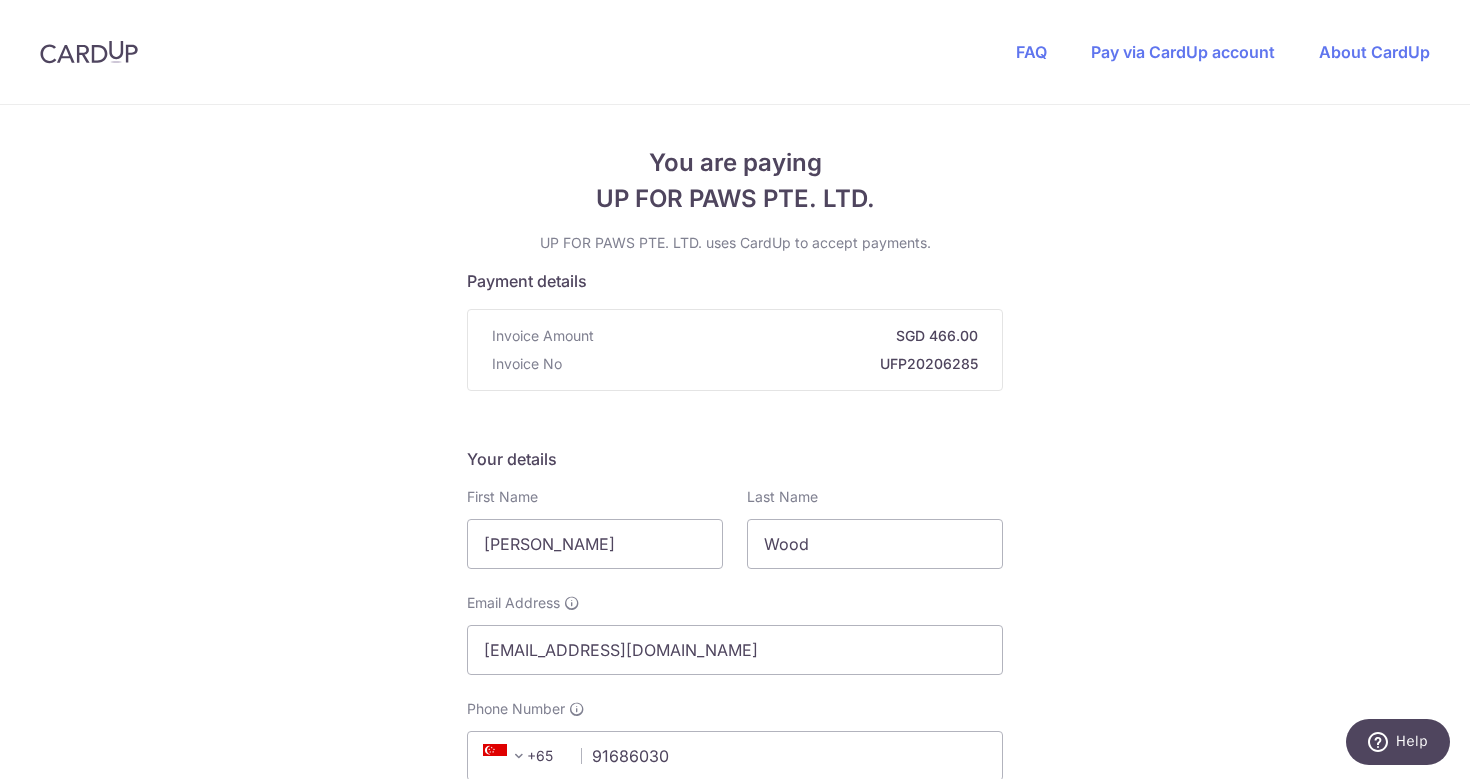 scroll, scrollTop: 0, scrollLeft: 0, axis: both 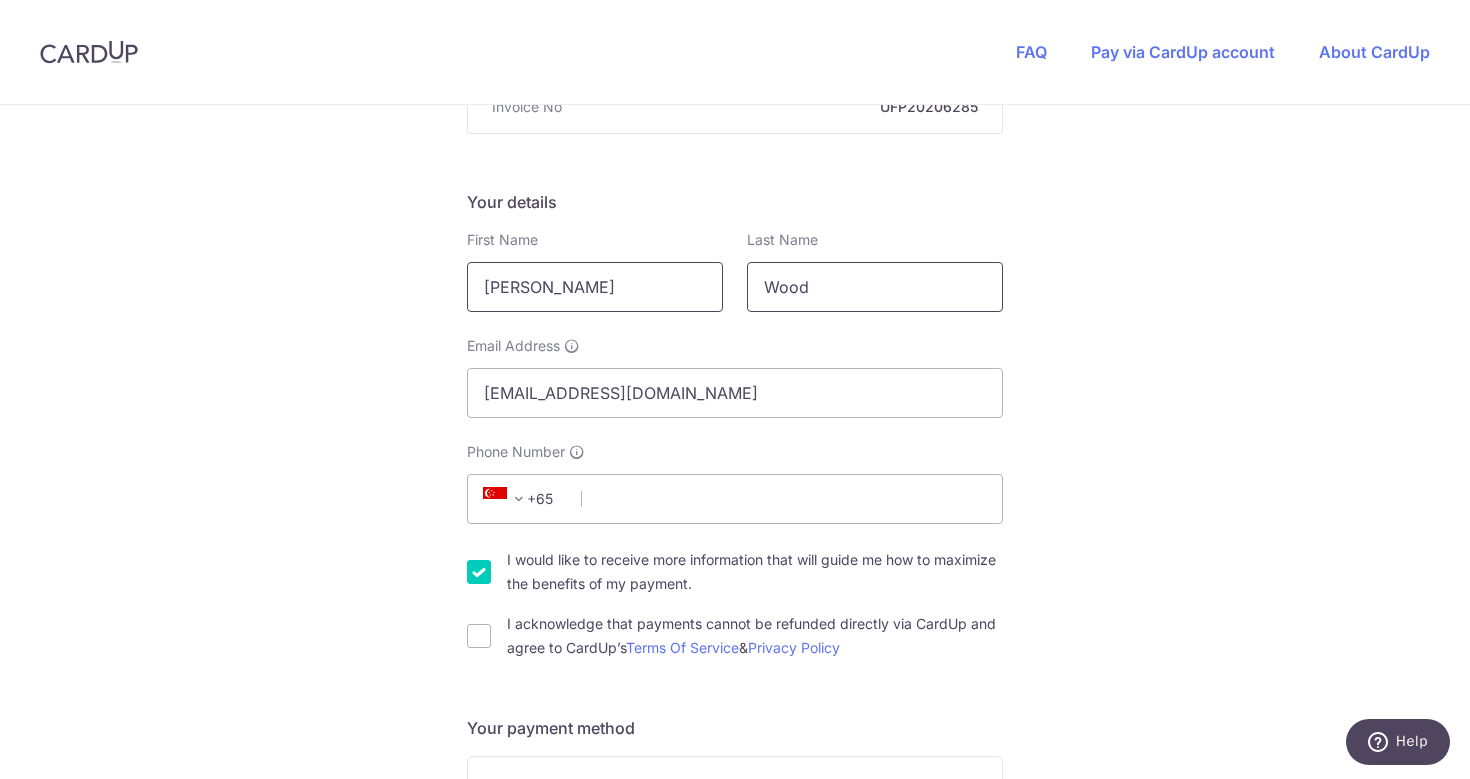 type on "Wood" 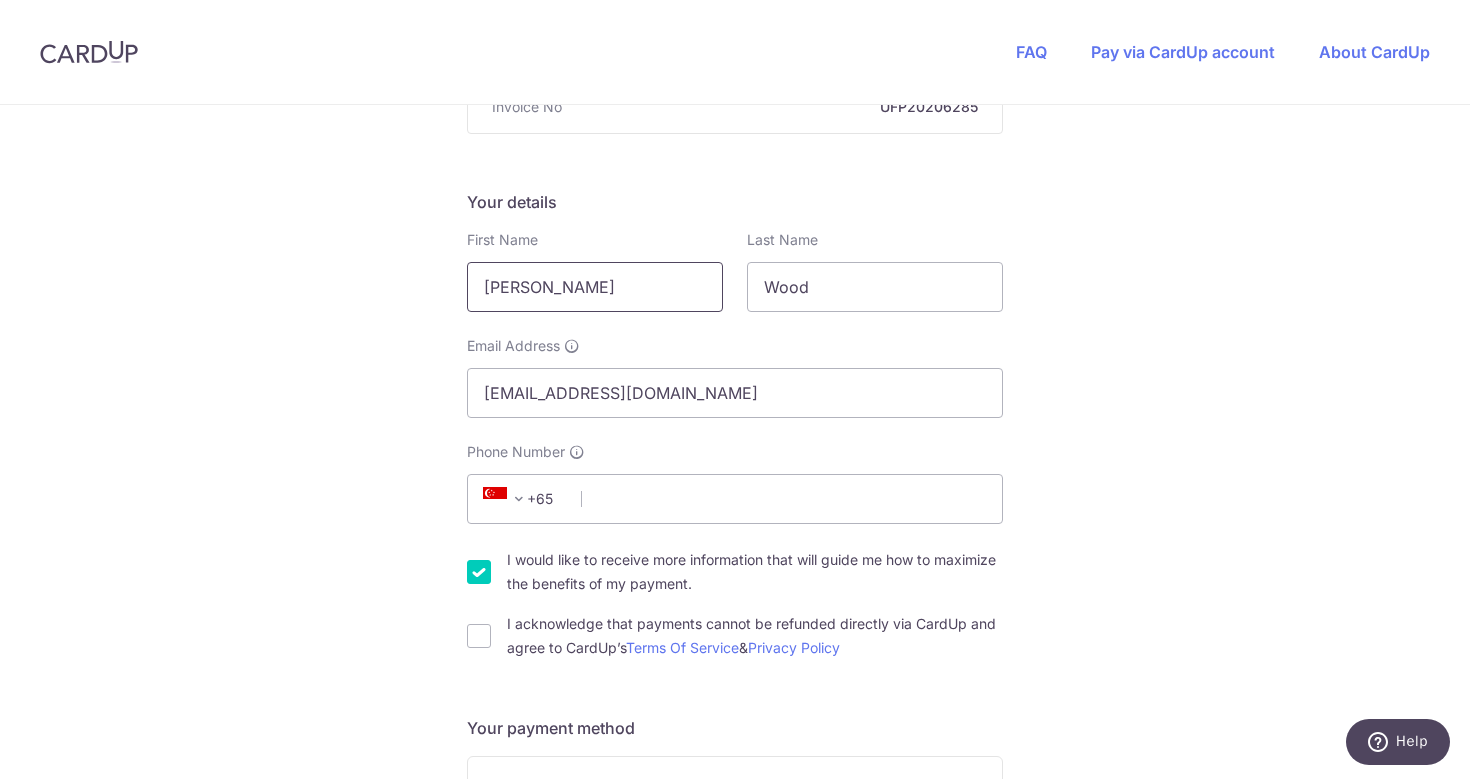 drag, startPoint x: 589, startPoint y: 283, endPoint x: 408, endPoint y: 307, distance: 182.58423 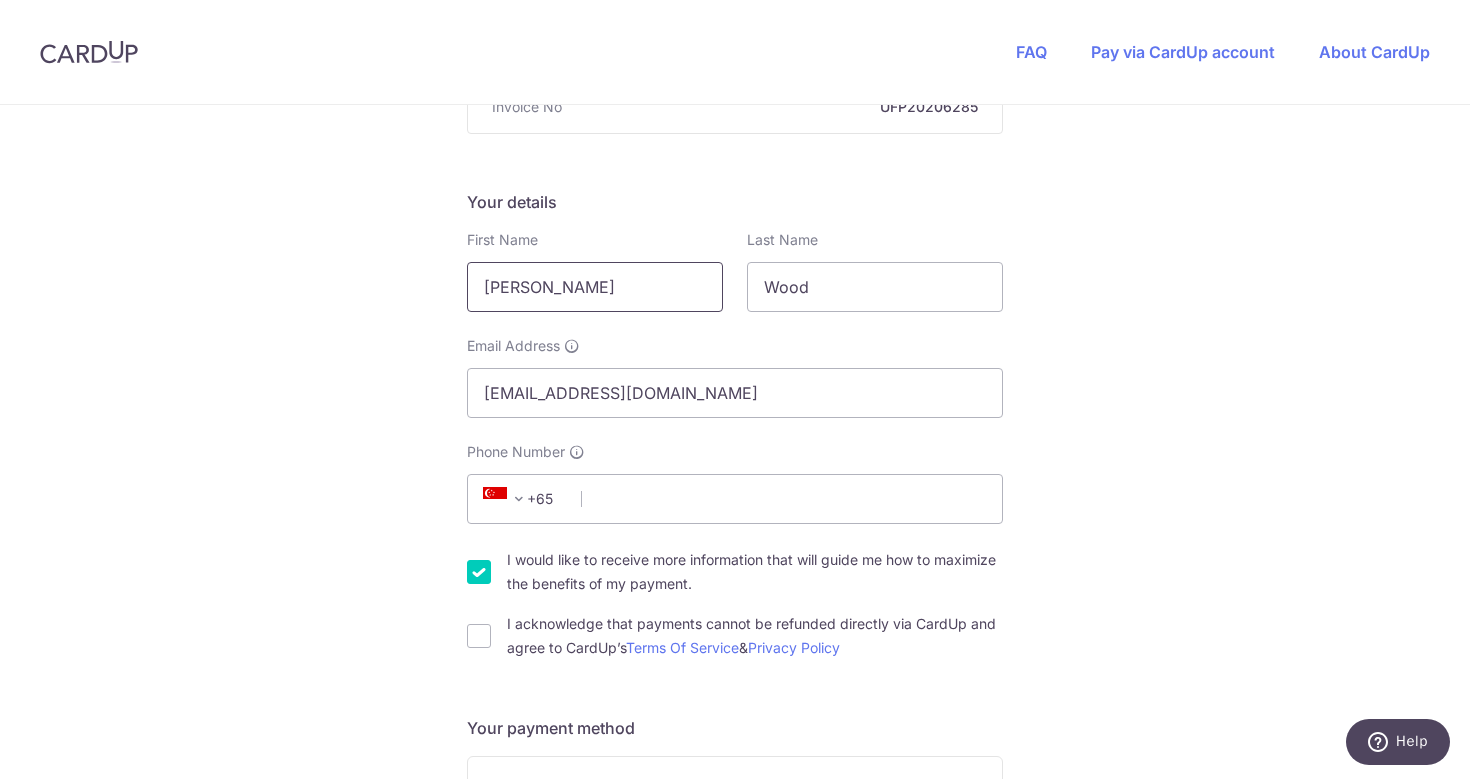 click on "[PERSON_NAME]" at bounding box center [595, 287] 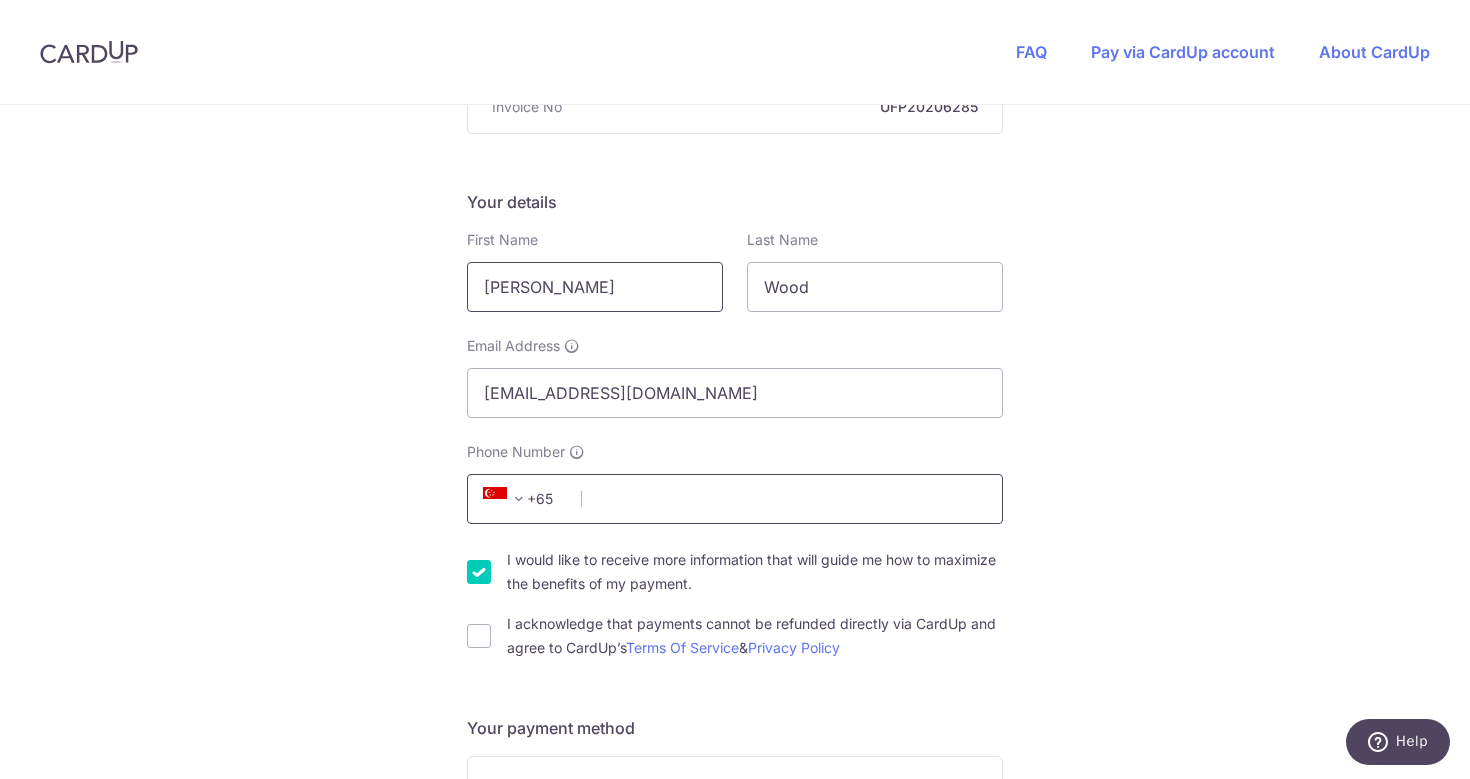 type on "Jill" 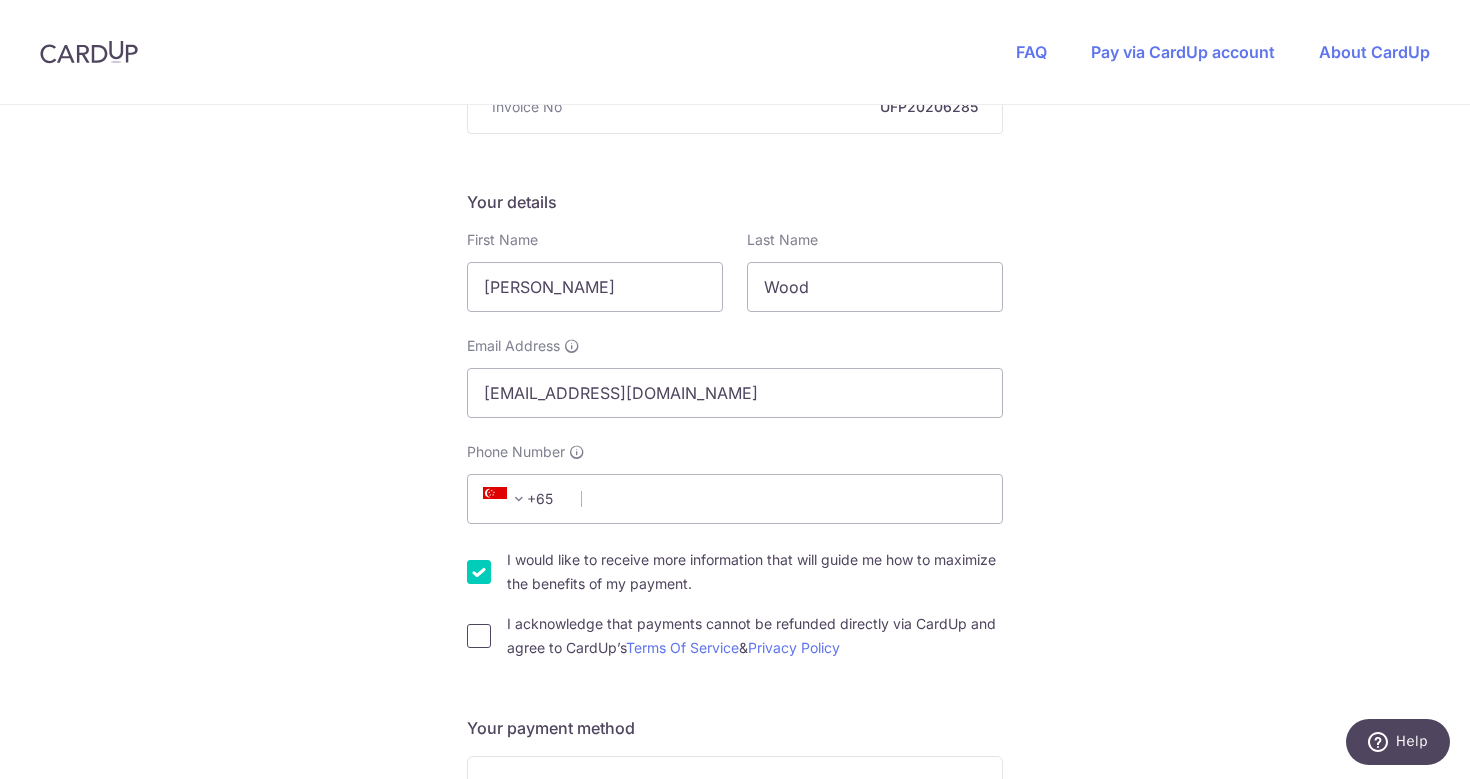click on "I acknowledge that payments cannot be refunded directly via CardUp and agree to CardUp’s
Terms Of Service  &
Privacy Policy" at bounding box center [479, 636] 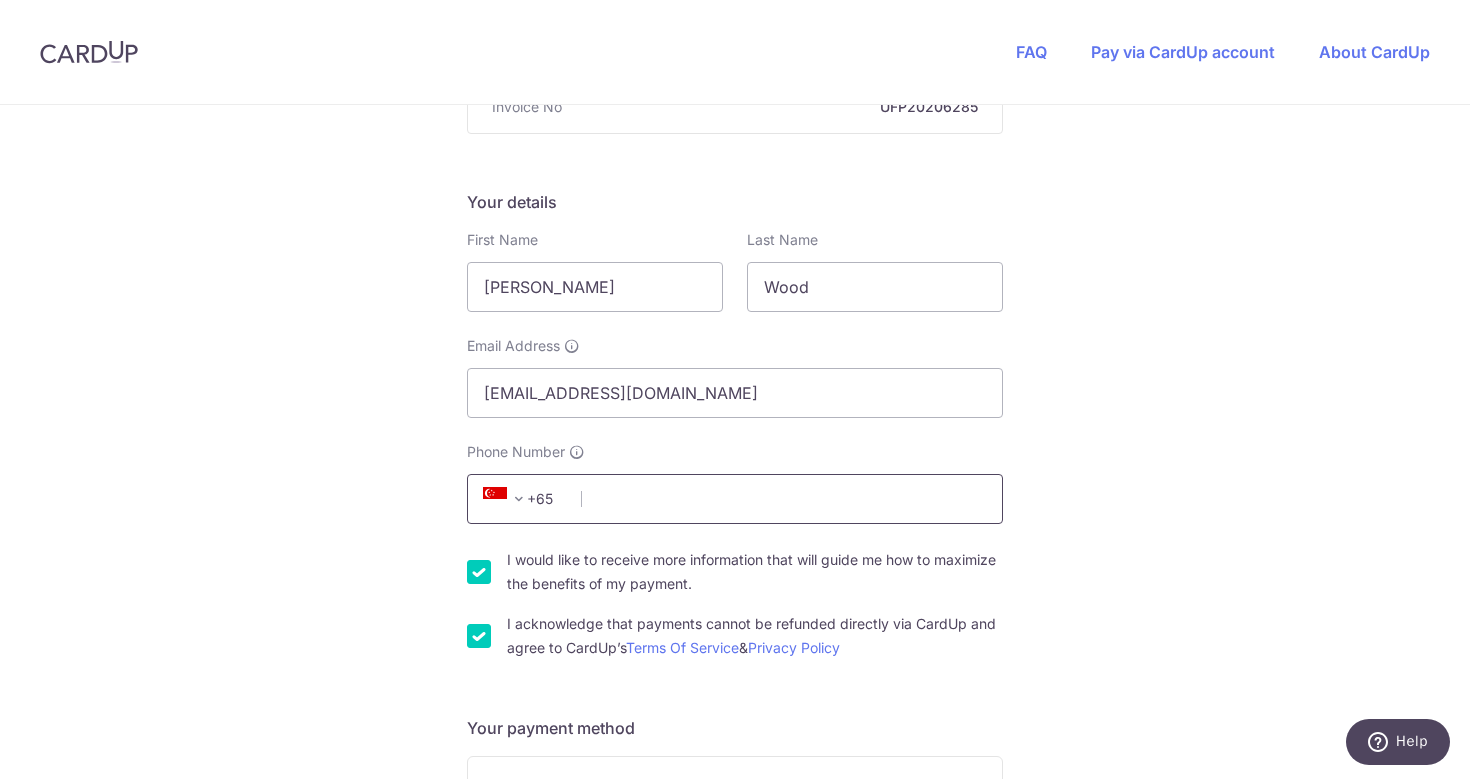 click on "Phone Number" at bounding box center (735, 499) 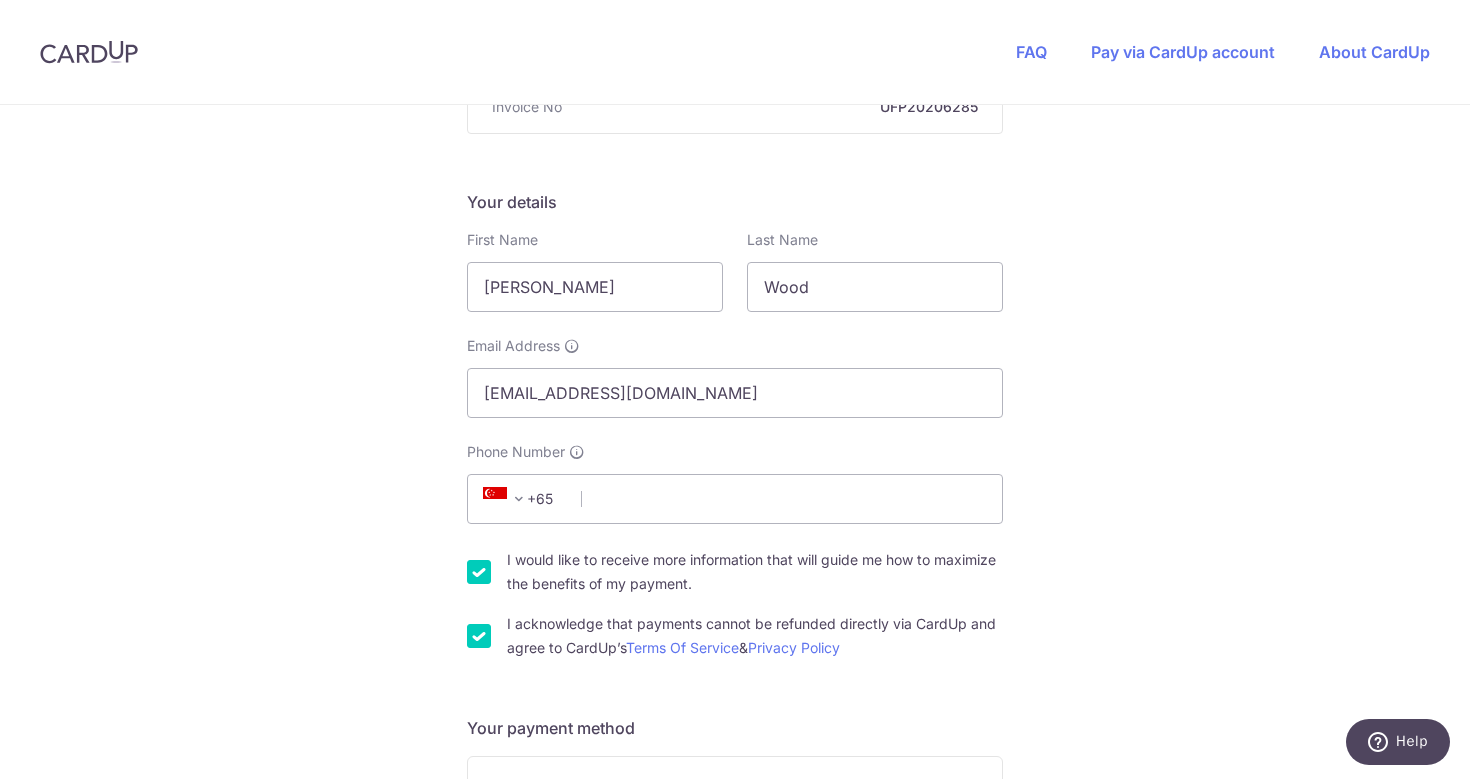 click on "I would like to receive more information that will guide me how to maximize the benefits of my payment." at bounding box center [479, 572] 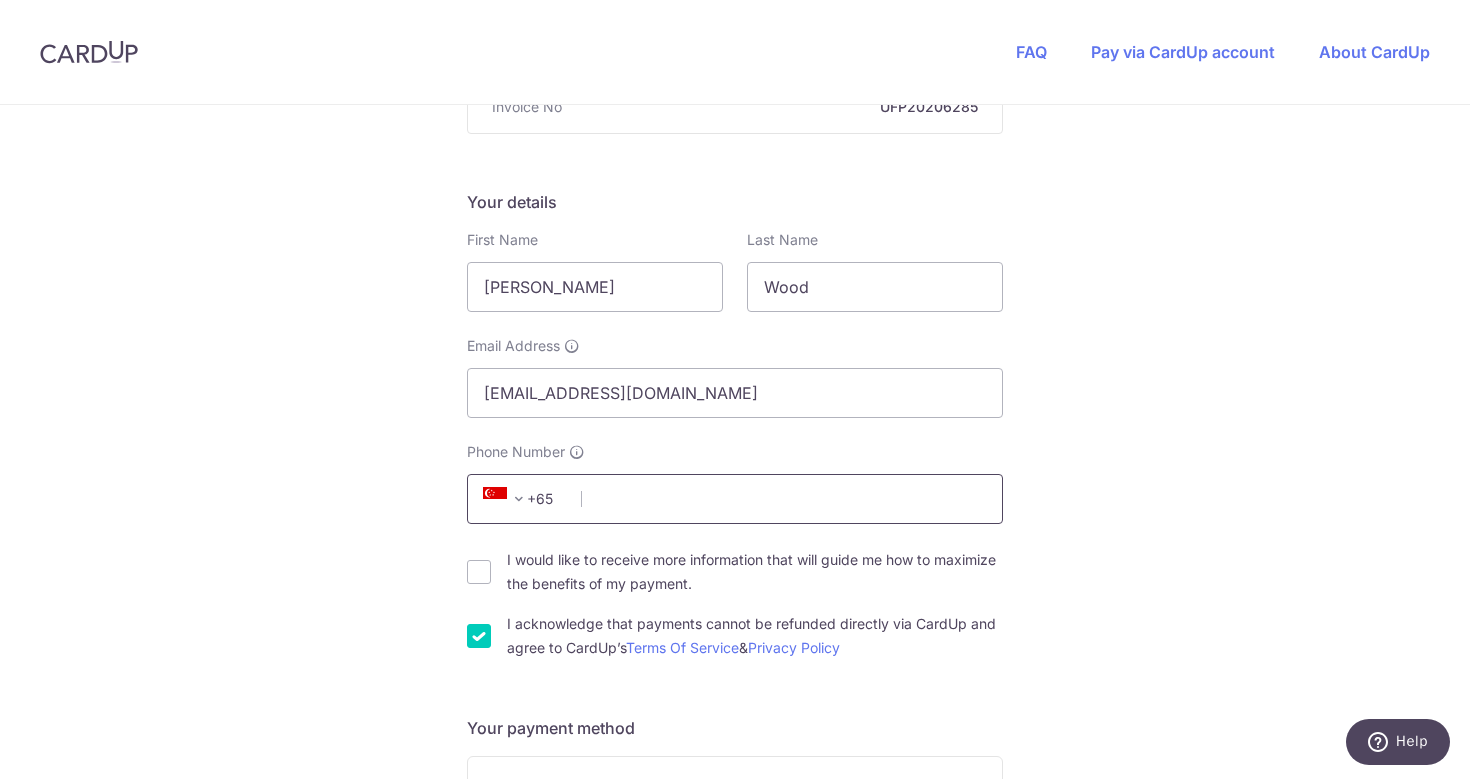 click on "Phone Number" at bounding box center (735, 499) 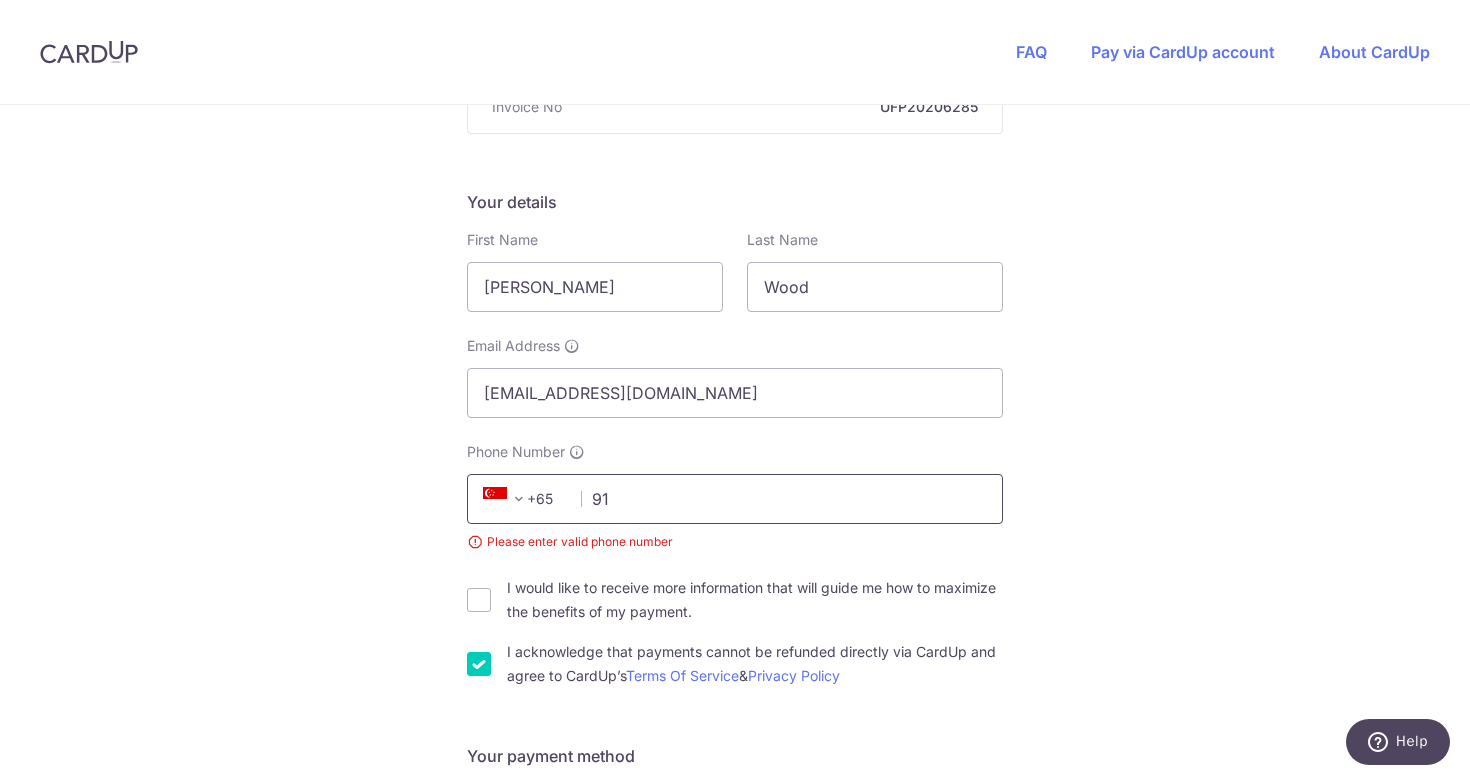 type on "91686030" 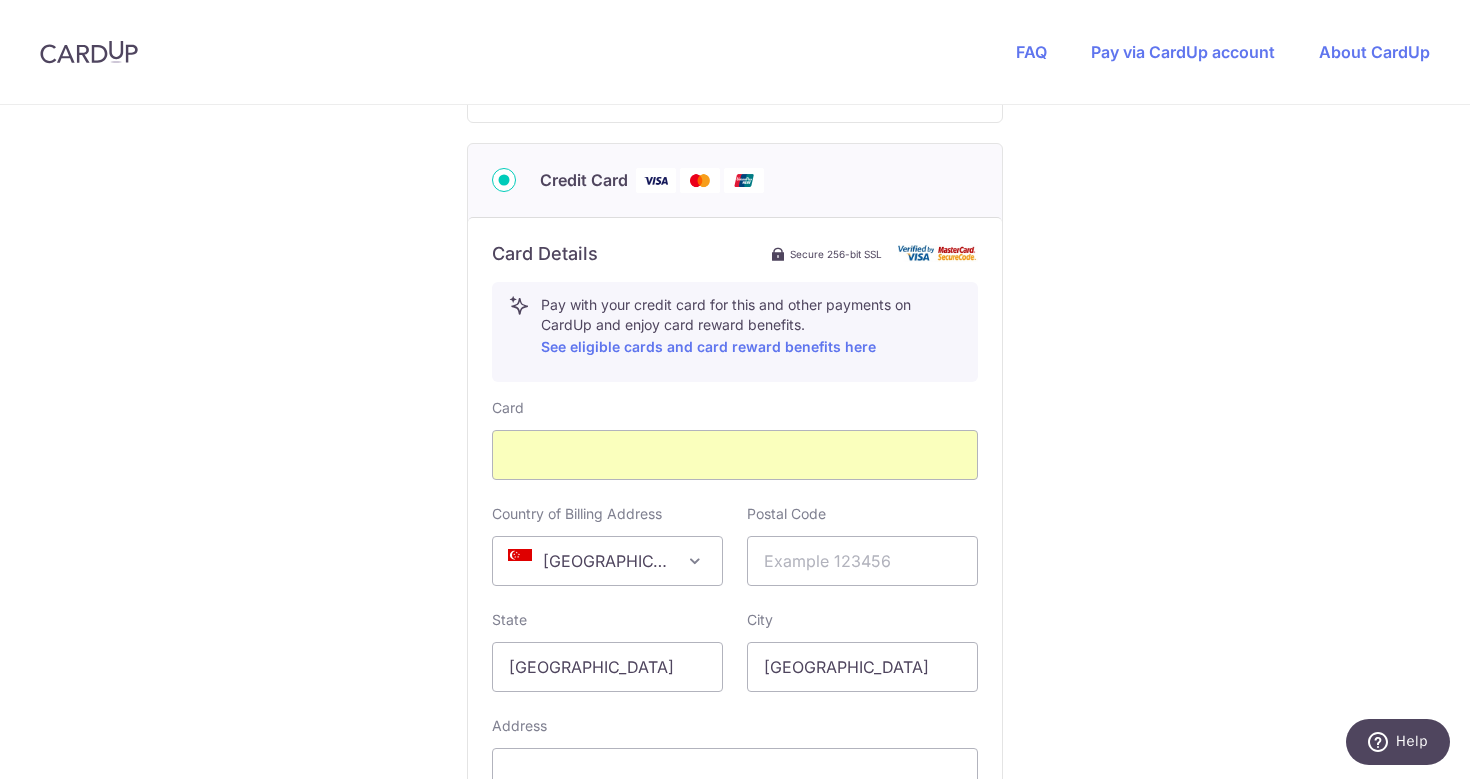 scroll, scrollTop: 968, scrollLeft: 0, axis: vertical 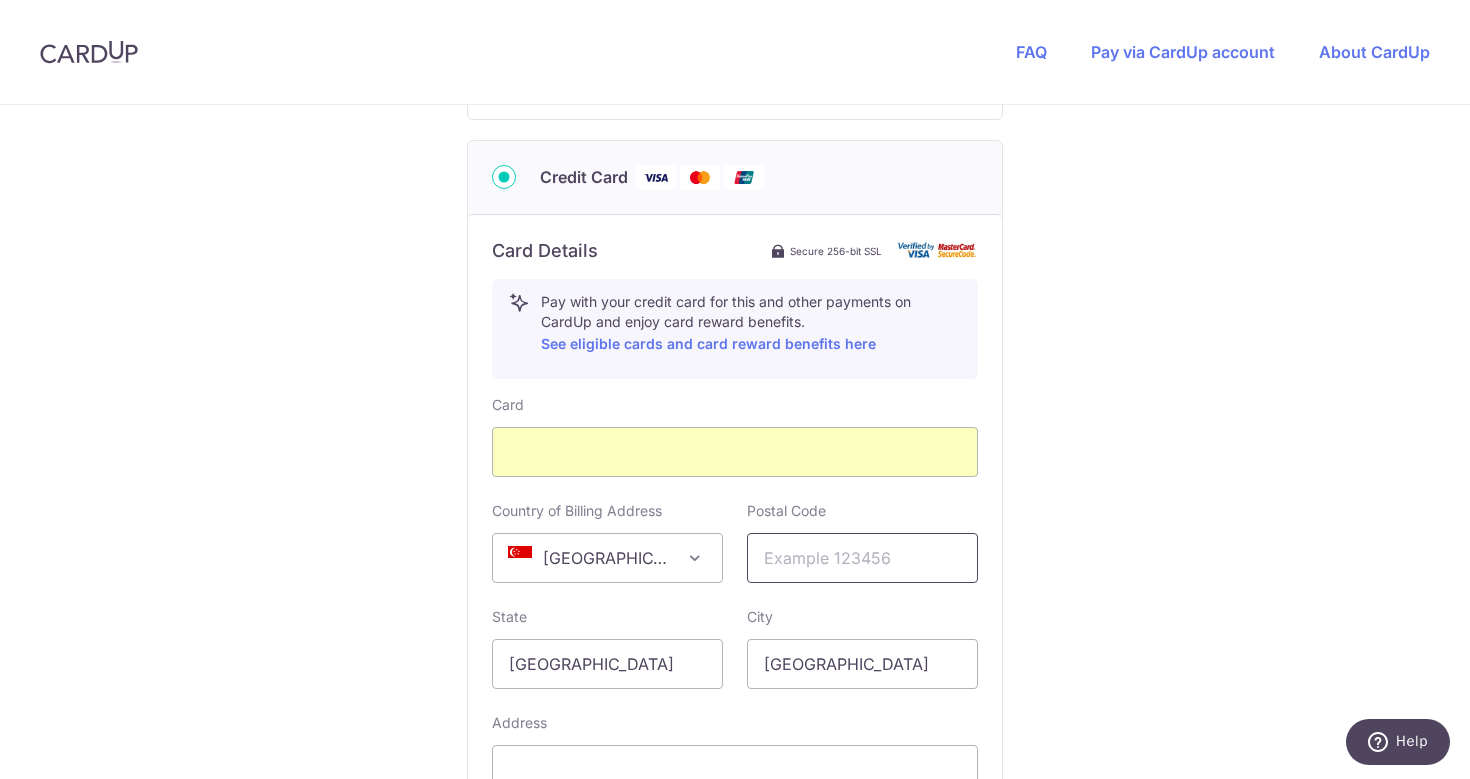 click at bounding box center (862, 558) 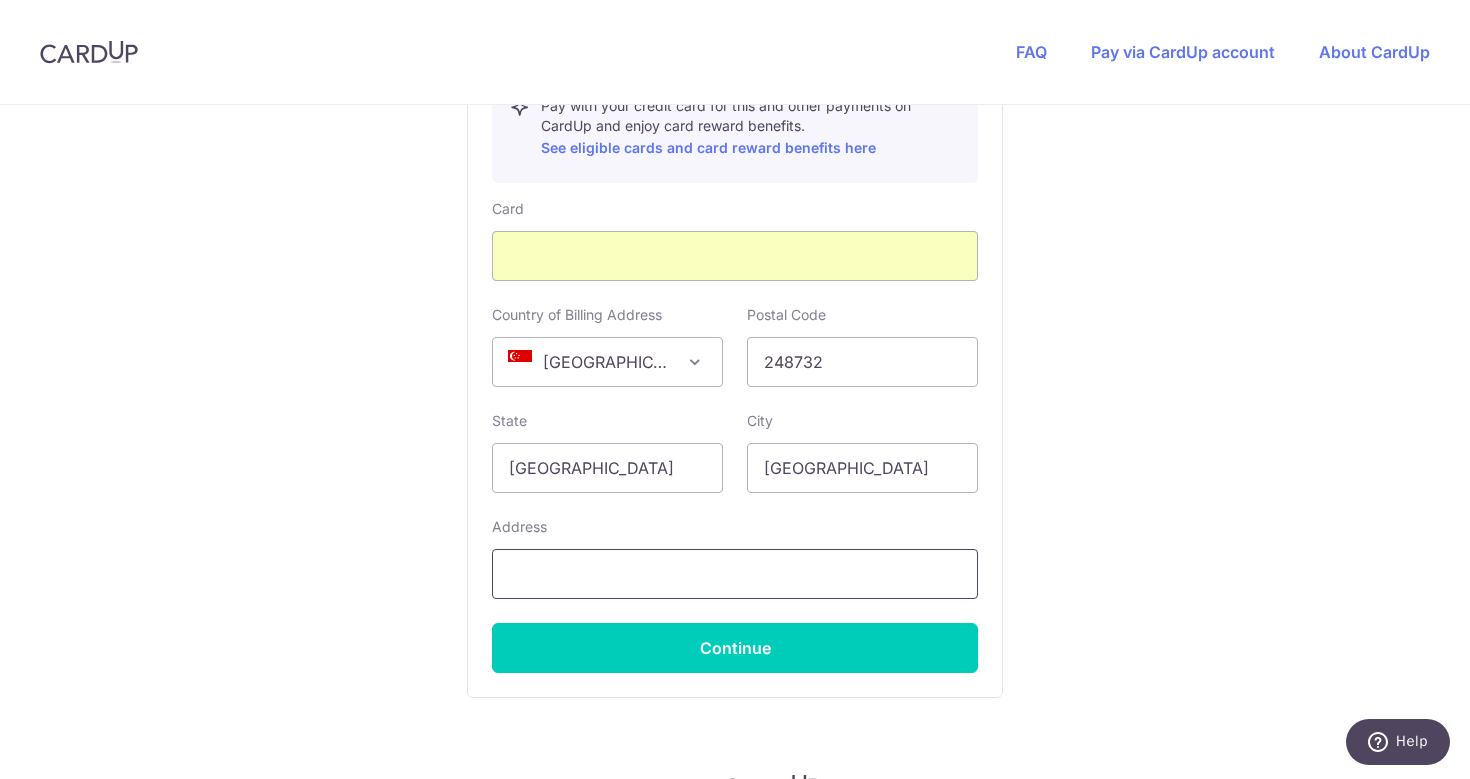 scroll, scrollTop: 1167, scrollLeft: 0, axis: vertical 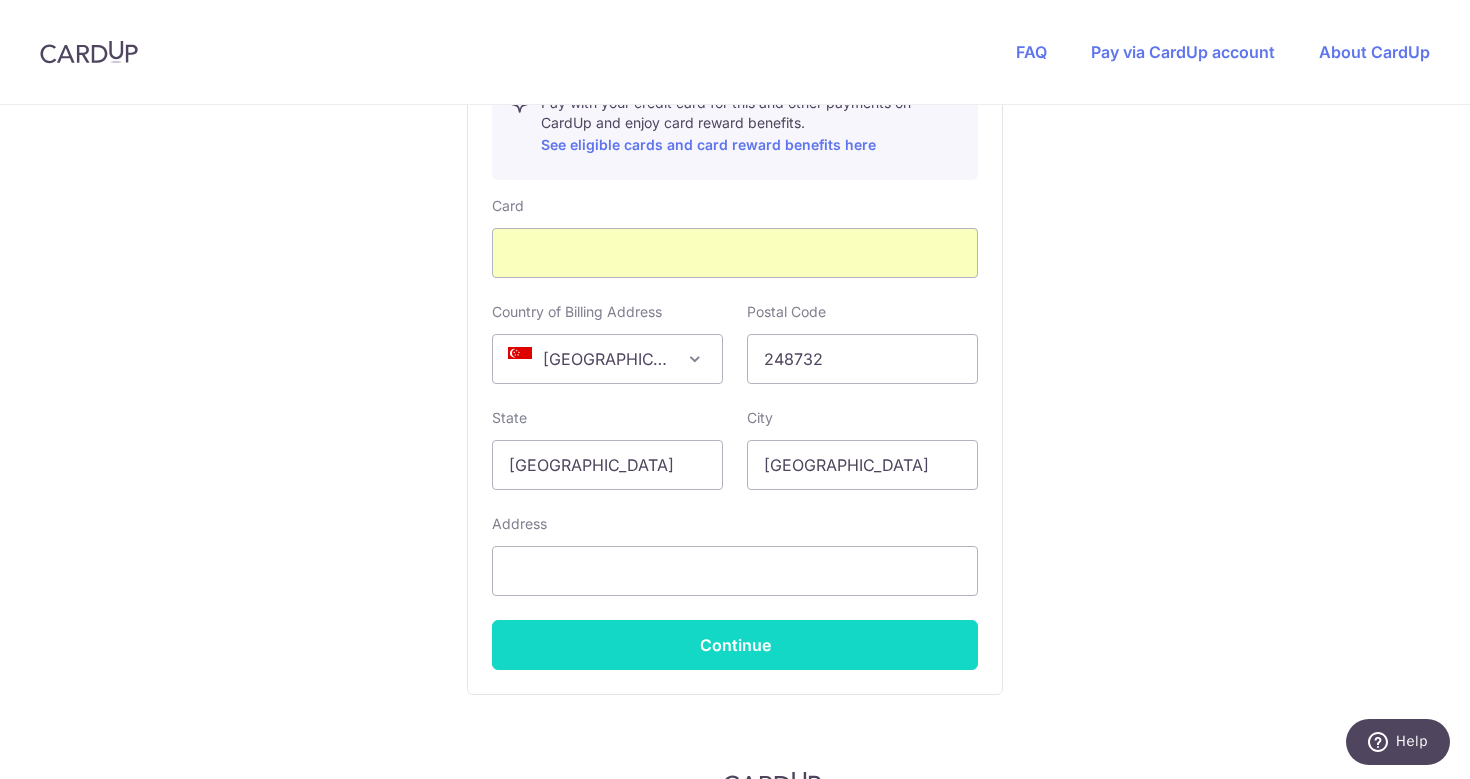 click on "Continue" at bounding box center (735, 645) 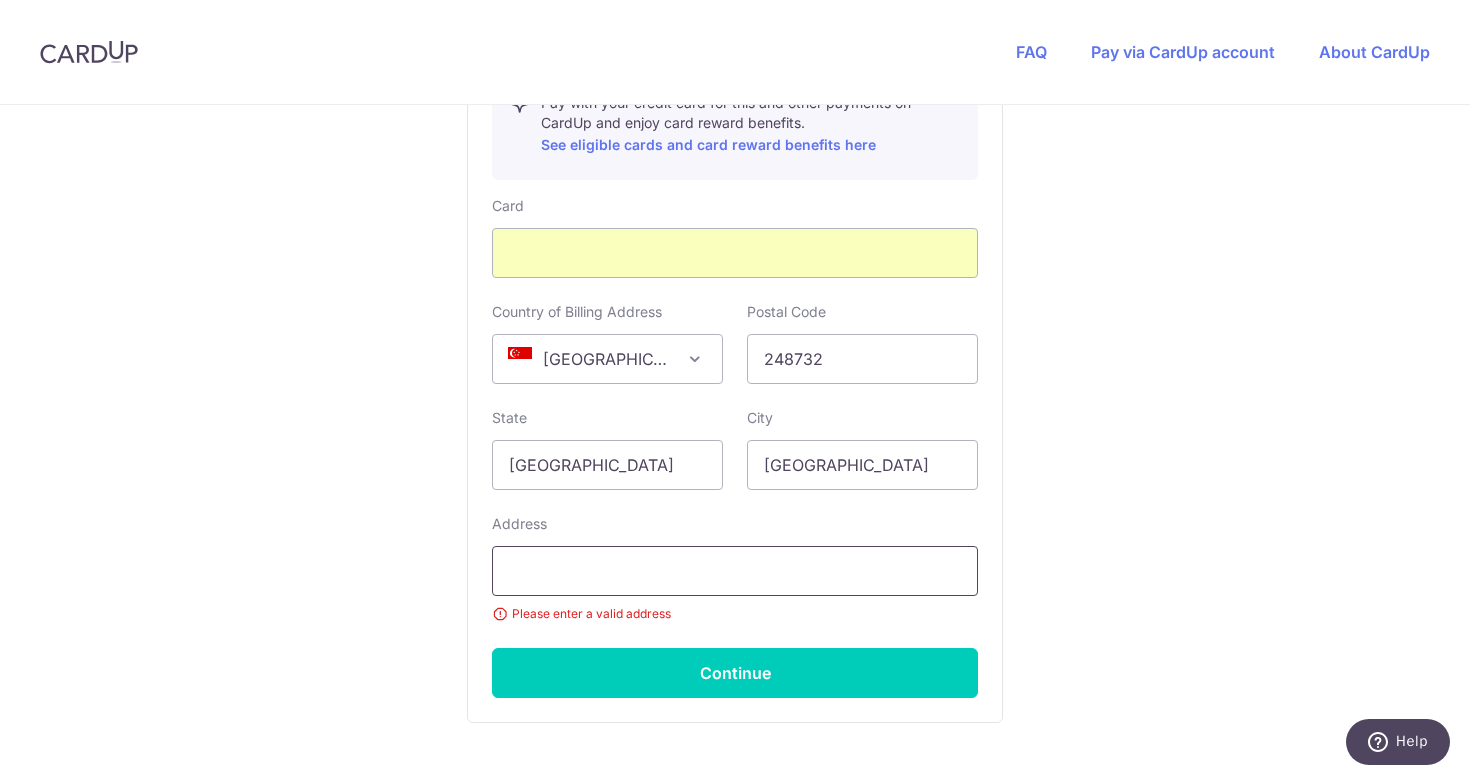 click at bounding box center [735, 571] 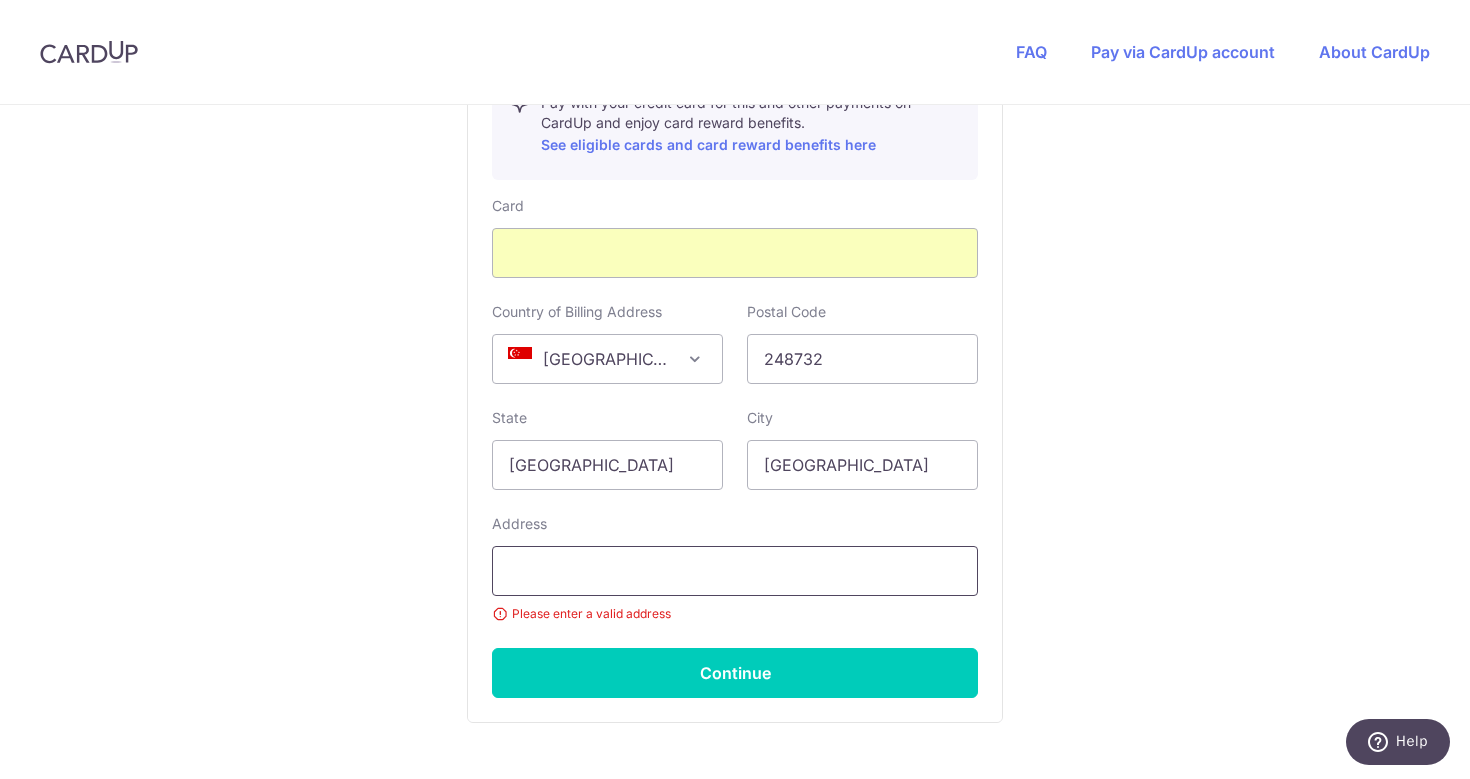 click at bounding box center (735, 571) 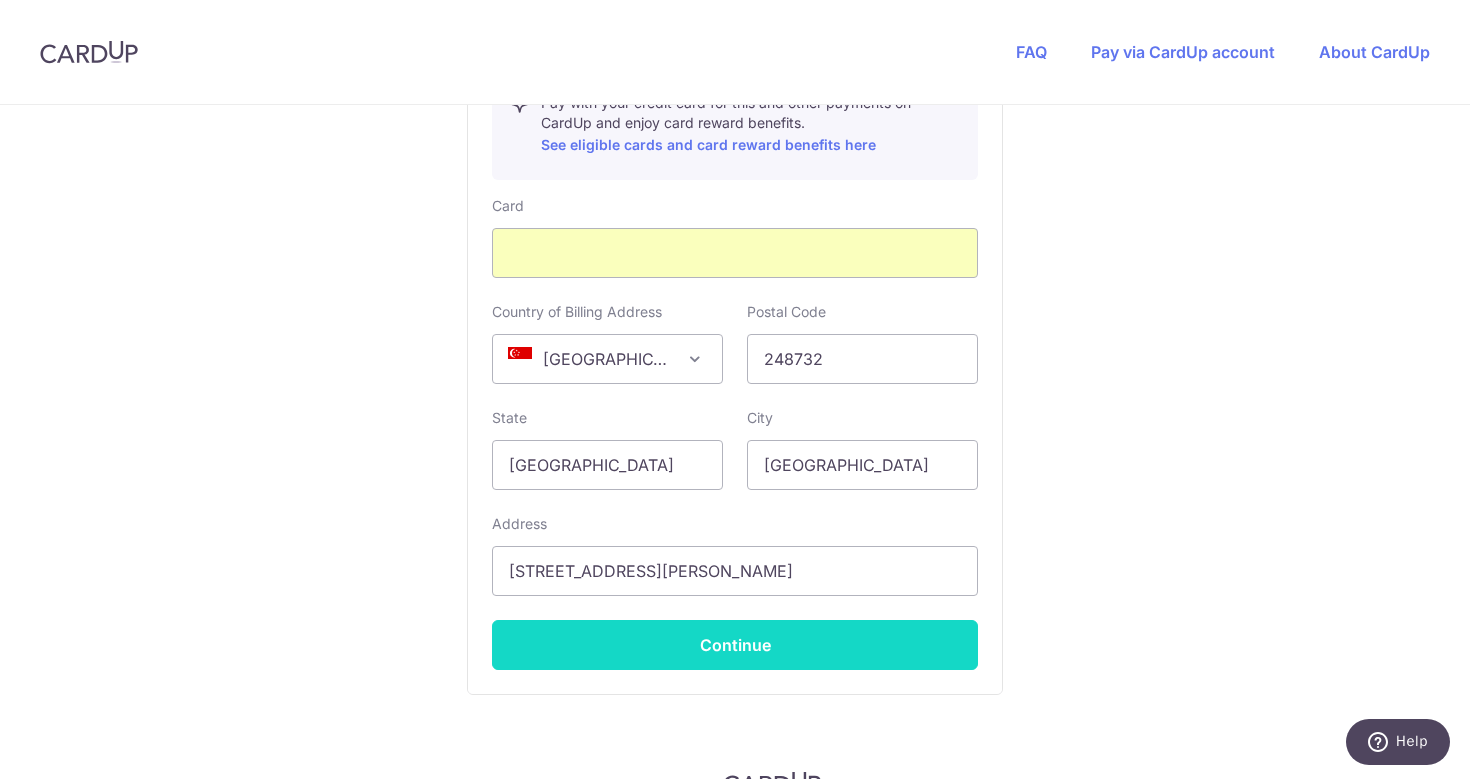 click on "Continue" at bounding box center [735, 645] 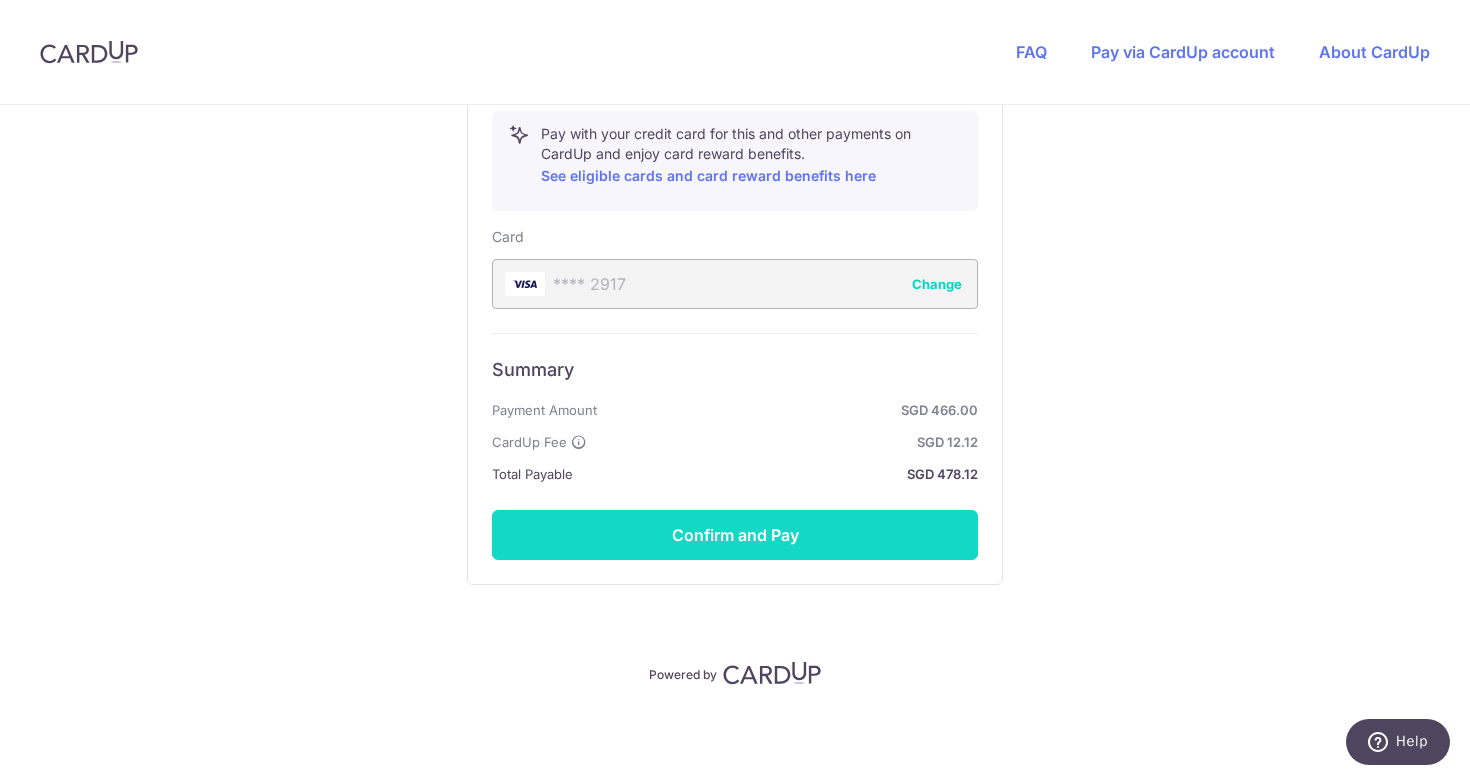 scroll, scrollTop: 1136, scrollLeft: 0, axis: vertical 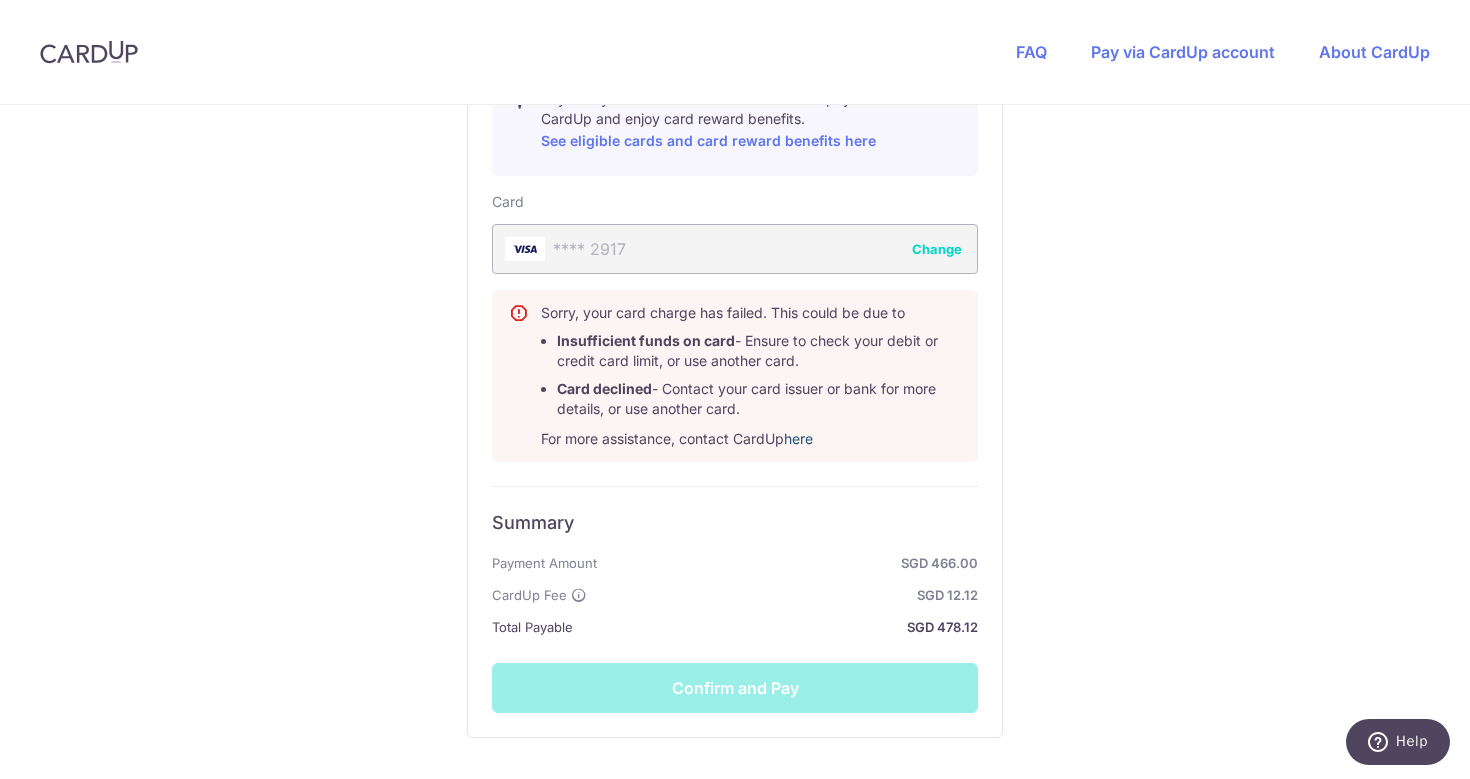 click on "here" at bounding box center (798, 438) 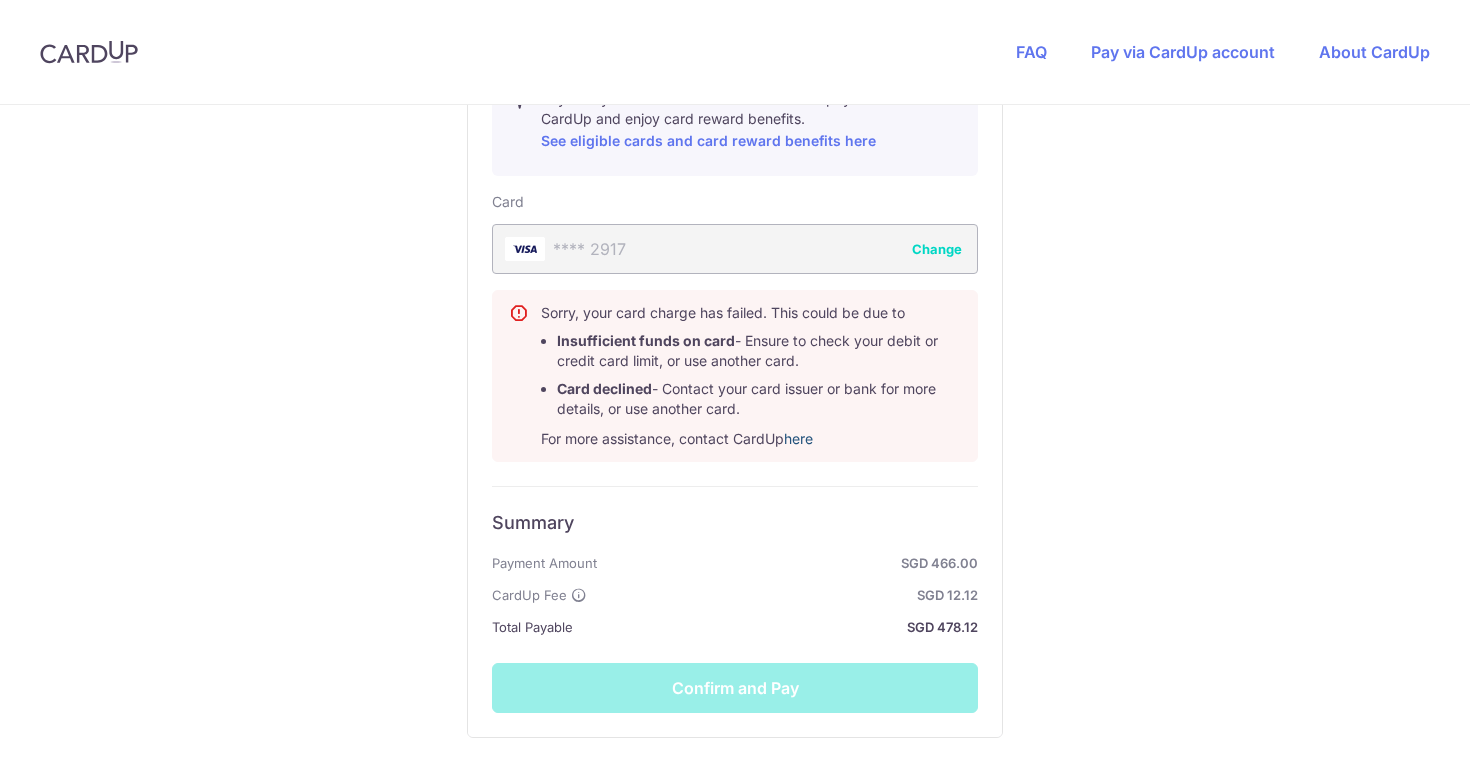 scroll, scrollTop: 0, scrollLeft: 0, axis: both 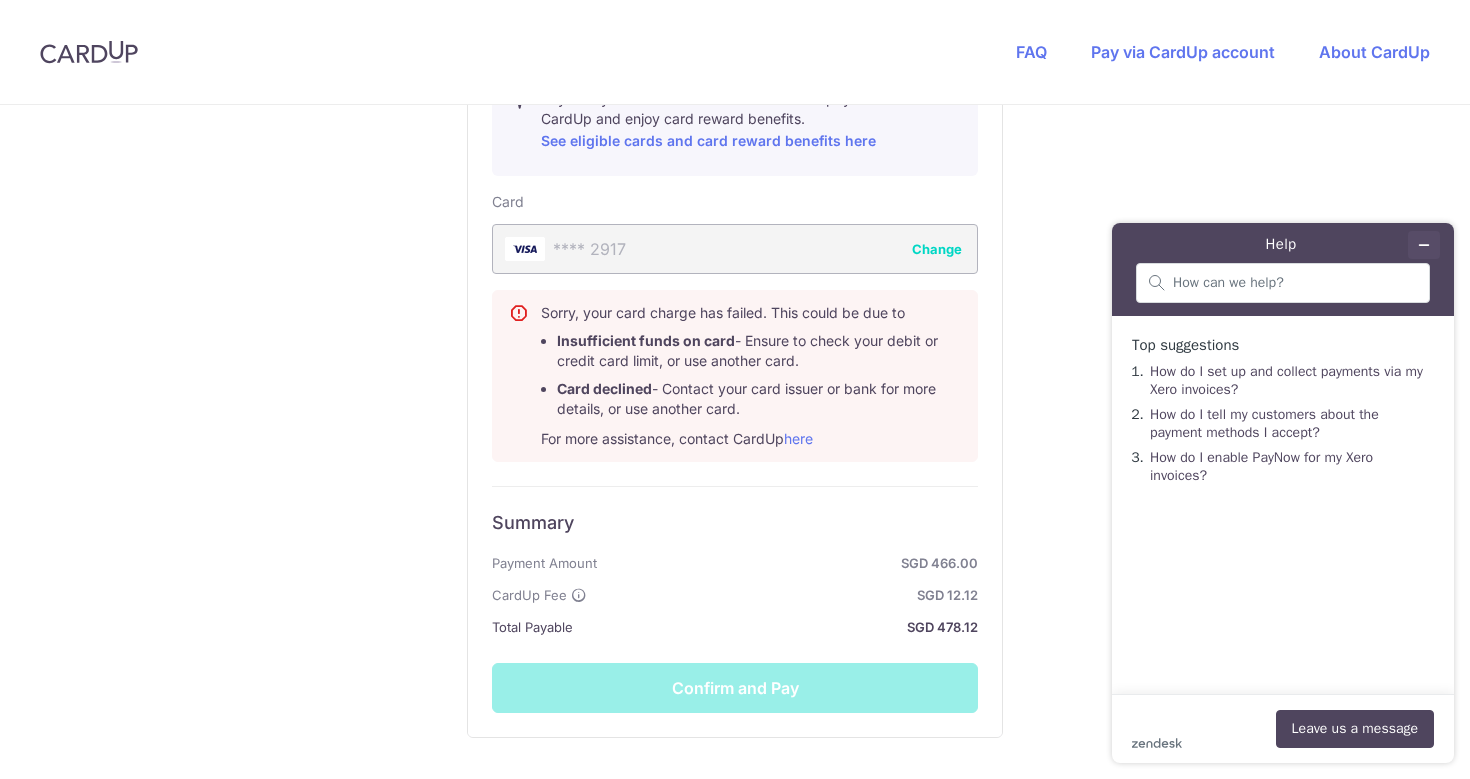click 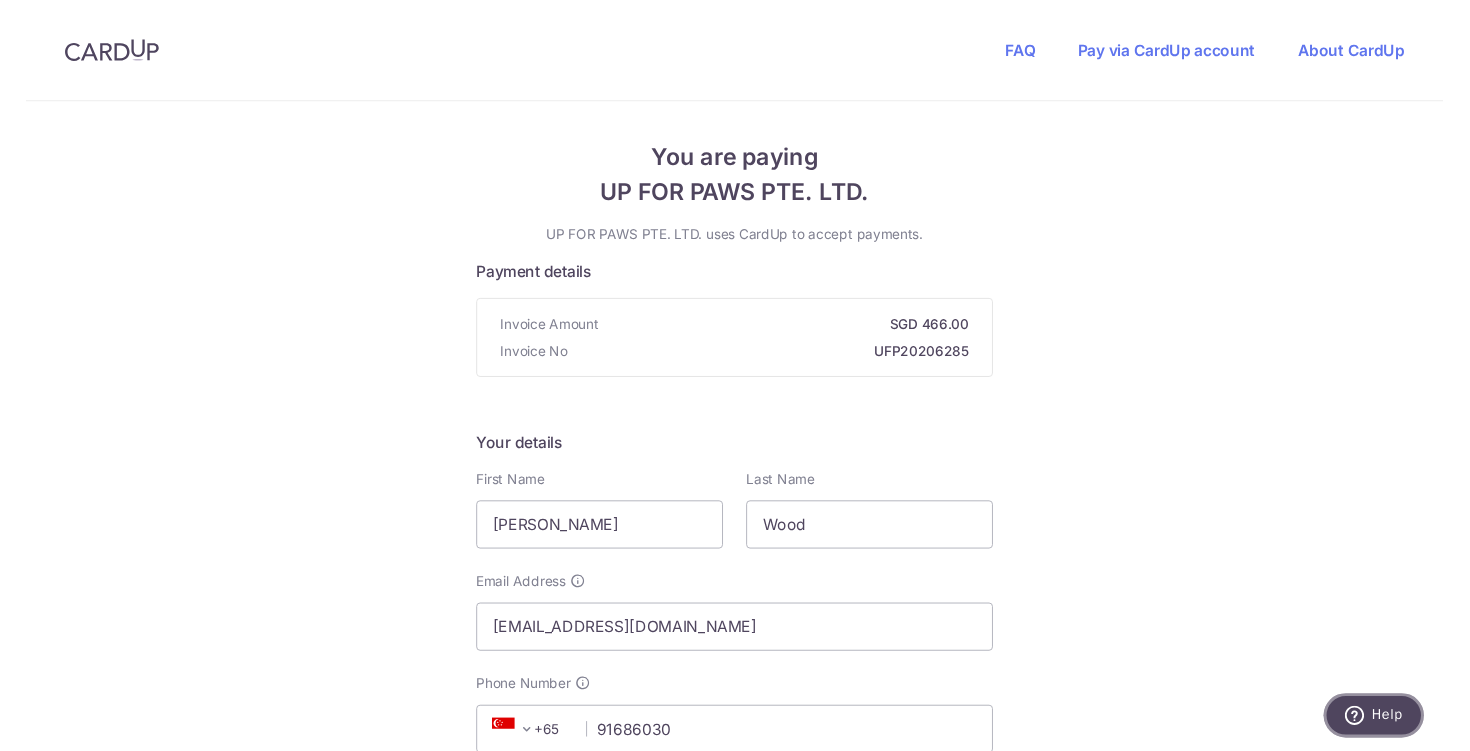 scroll, scrollTop: 0, scrollLeft: 0, axis: both 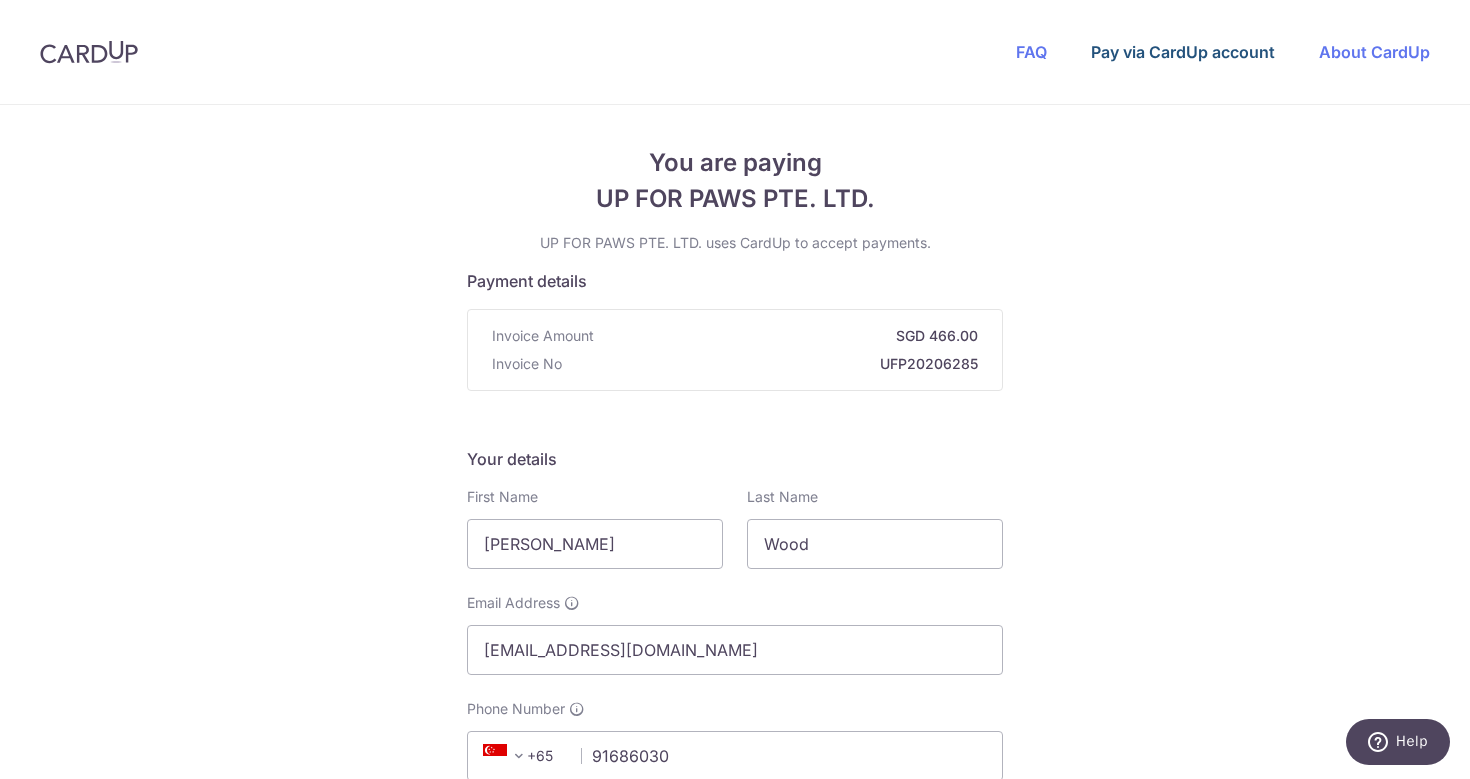 click on "Pay via CardUp account" at bounding box center [1183, 52] 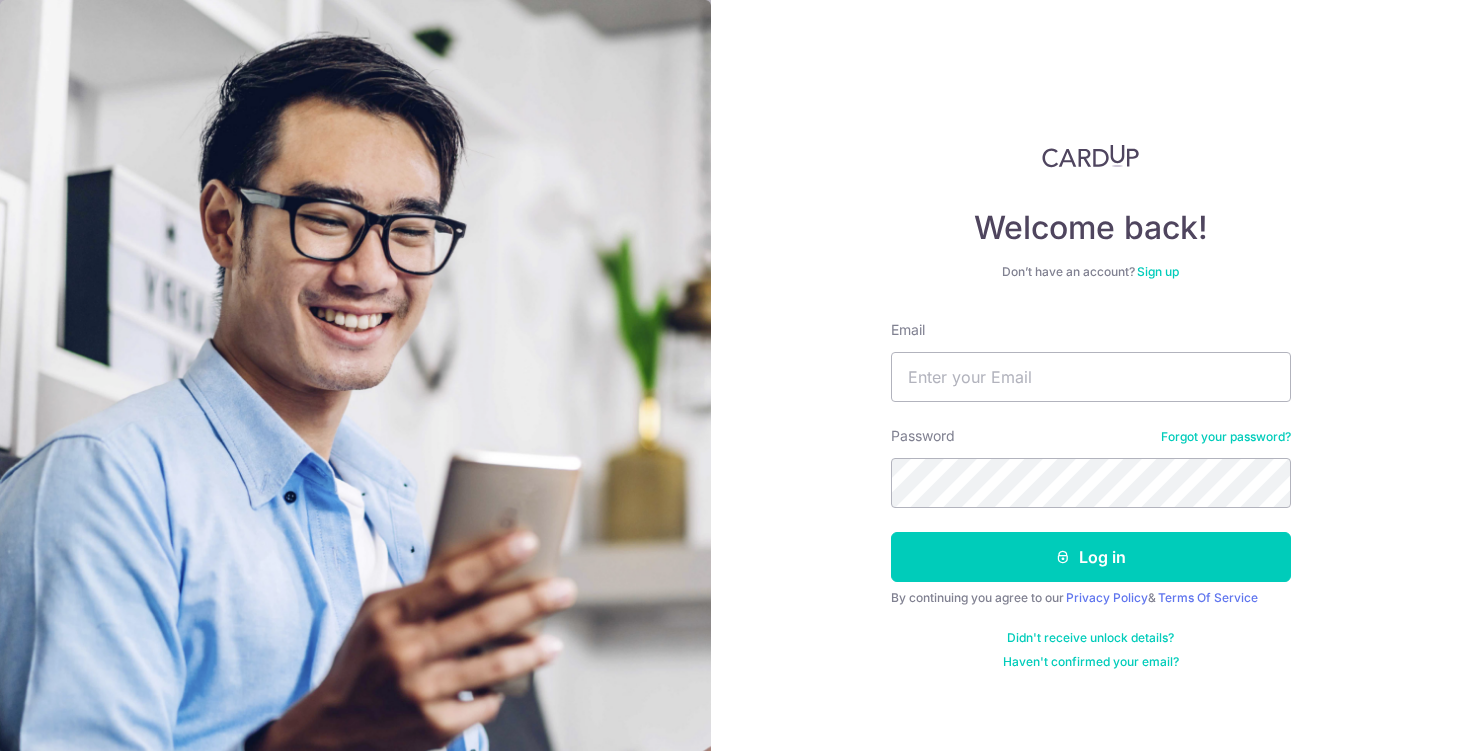 scroll, scrollTop: 0, scrollLeft: 0, axis: both 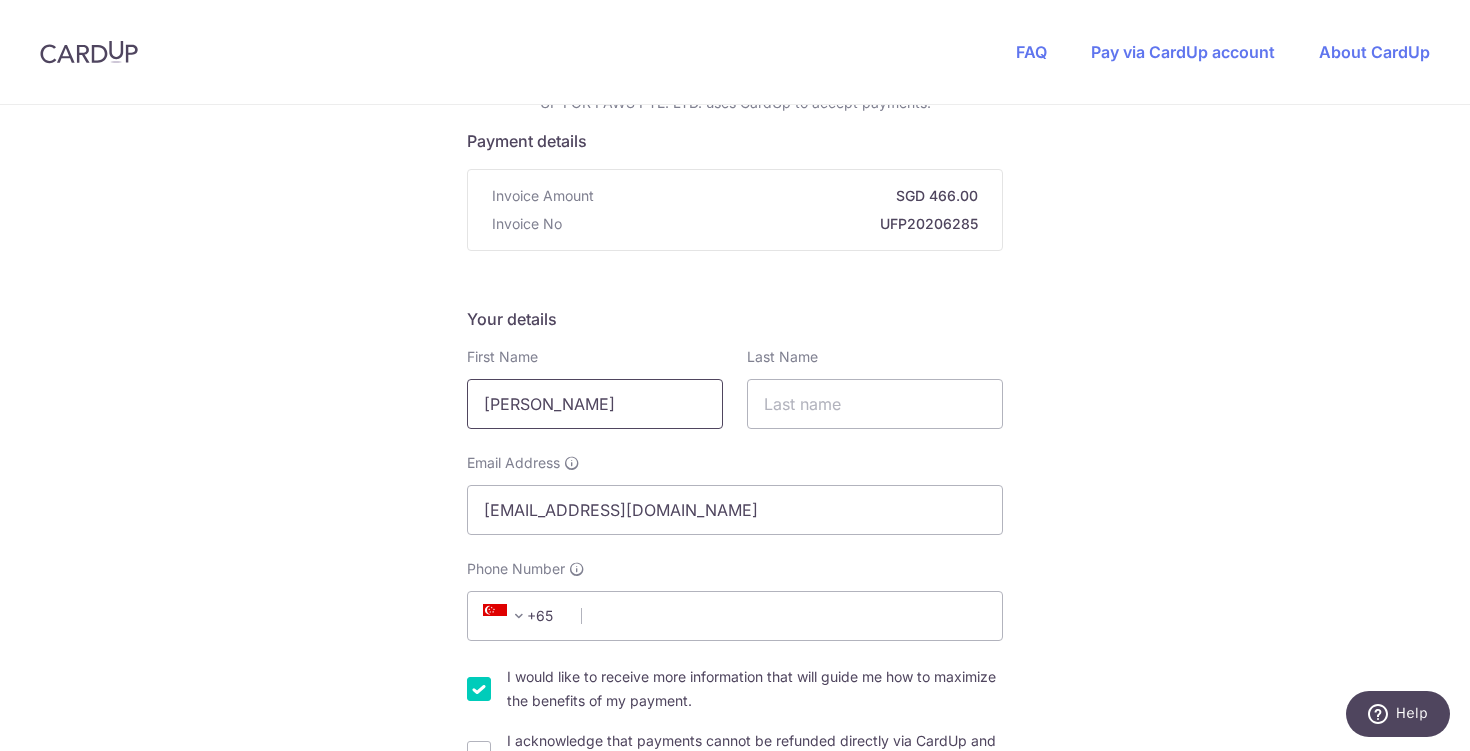 click on "[PERSON_NAME]" at bounding box center (595, 404) 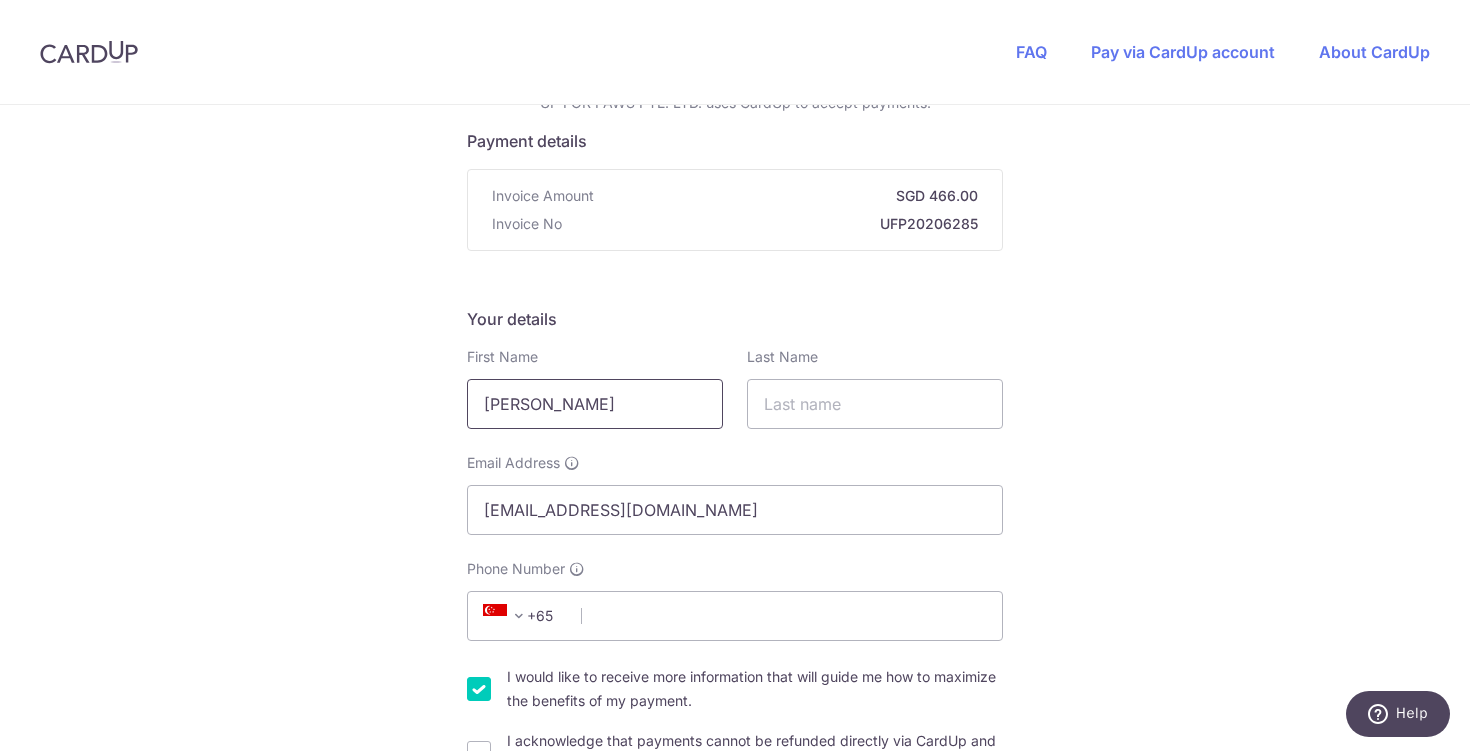 click on "[PERSON_NAME]" at bounding box center (595, 404) 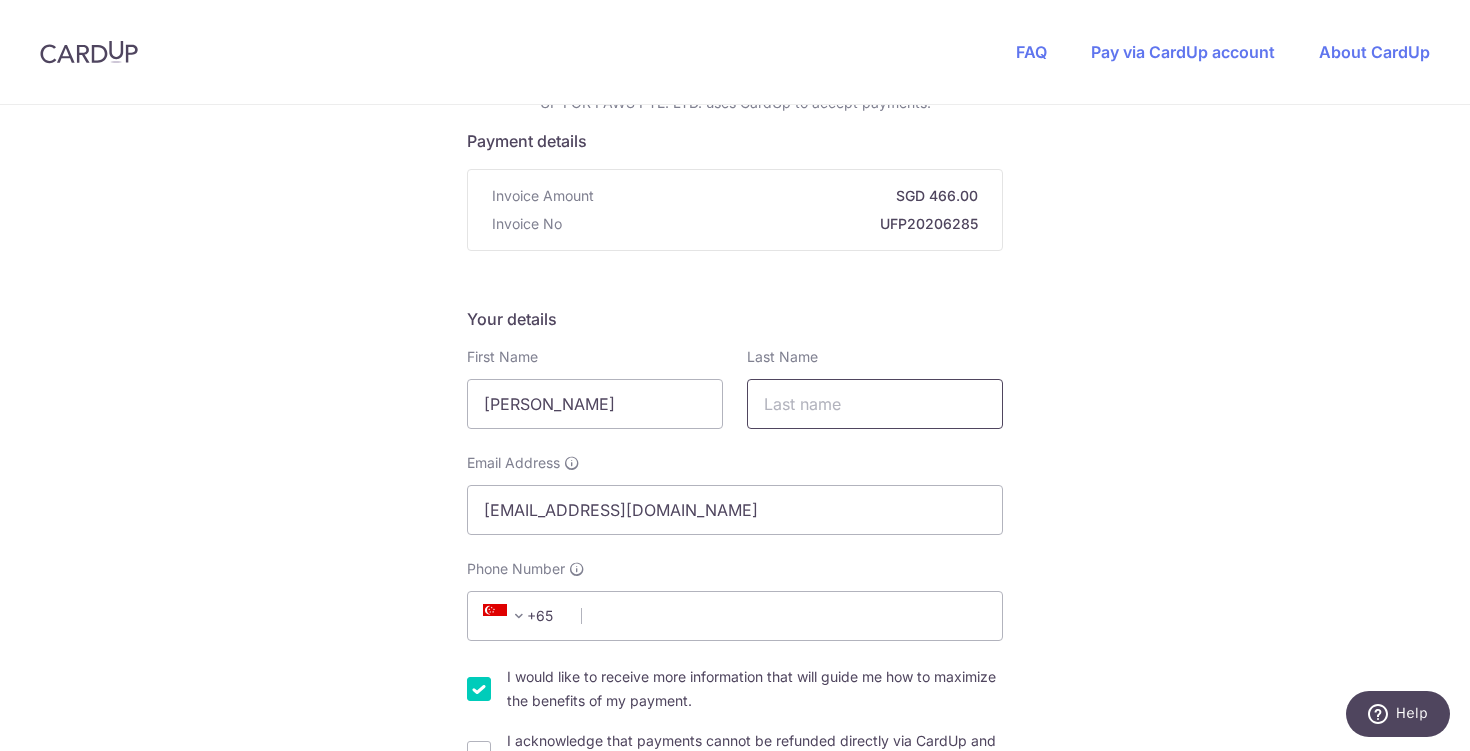 type on "Wood" 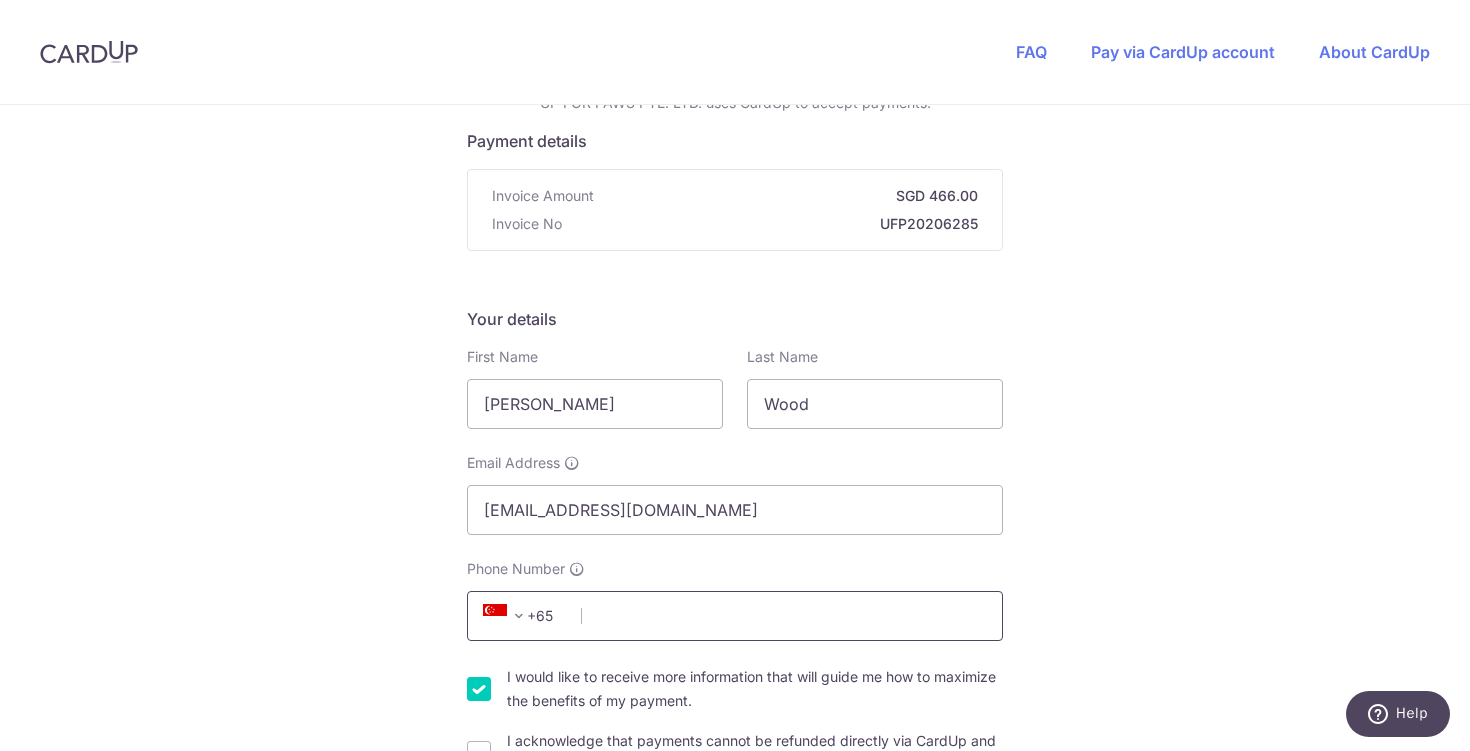 type on "91686030" 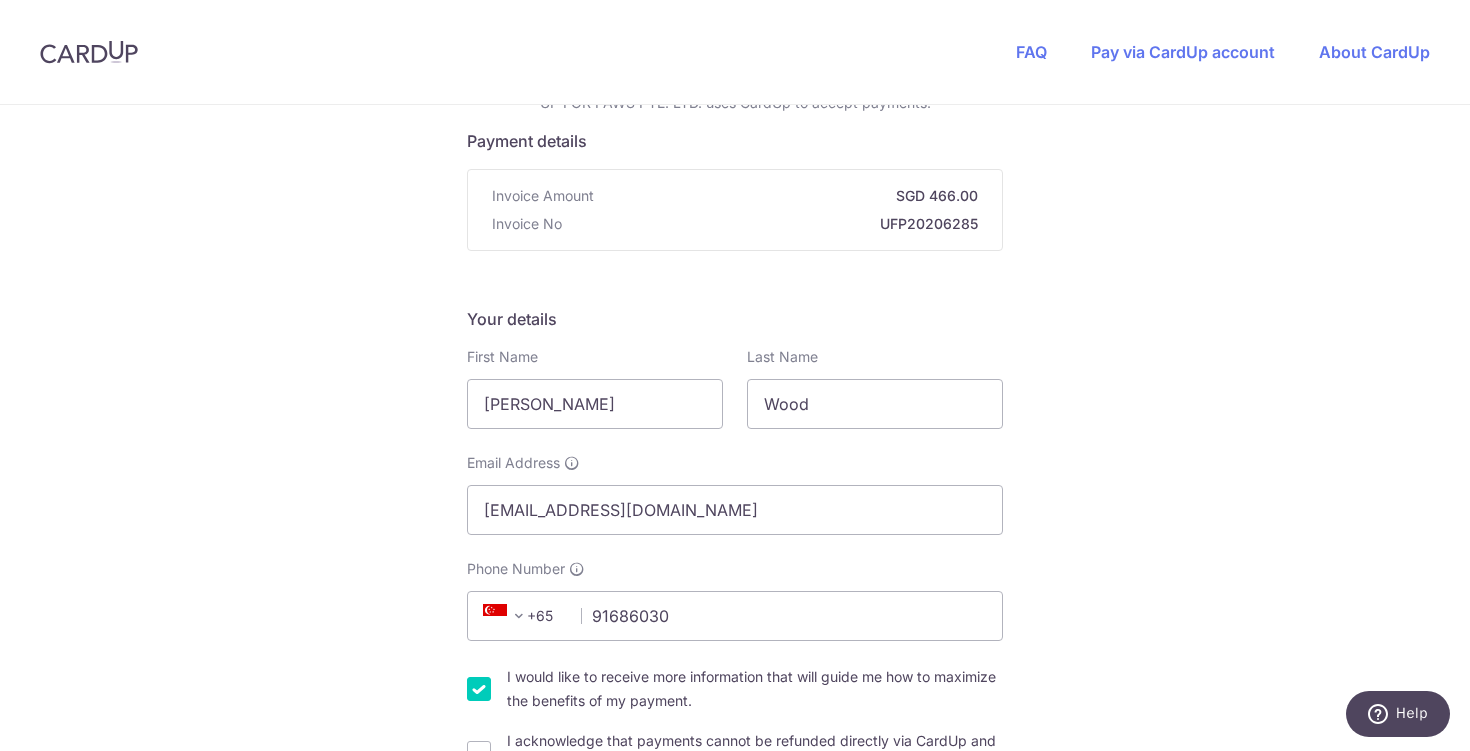 type on "248732" 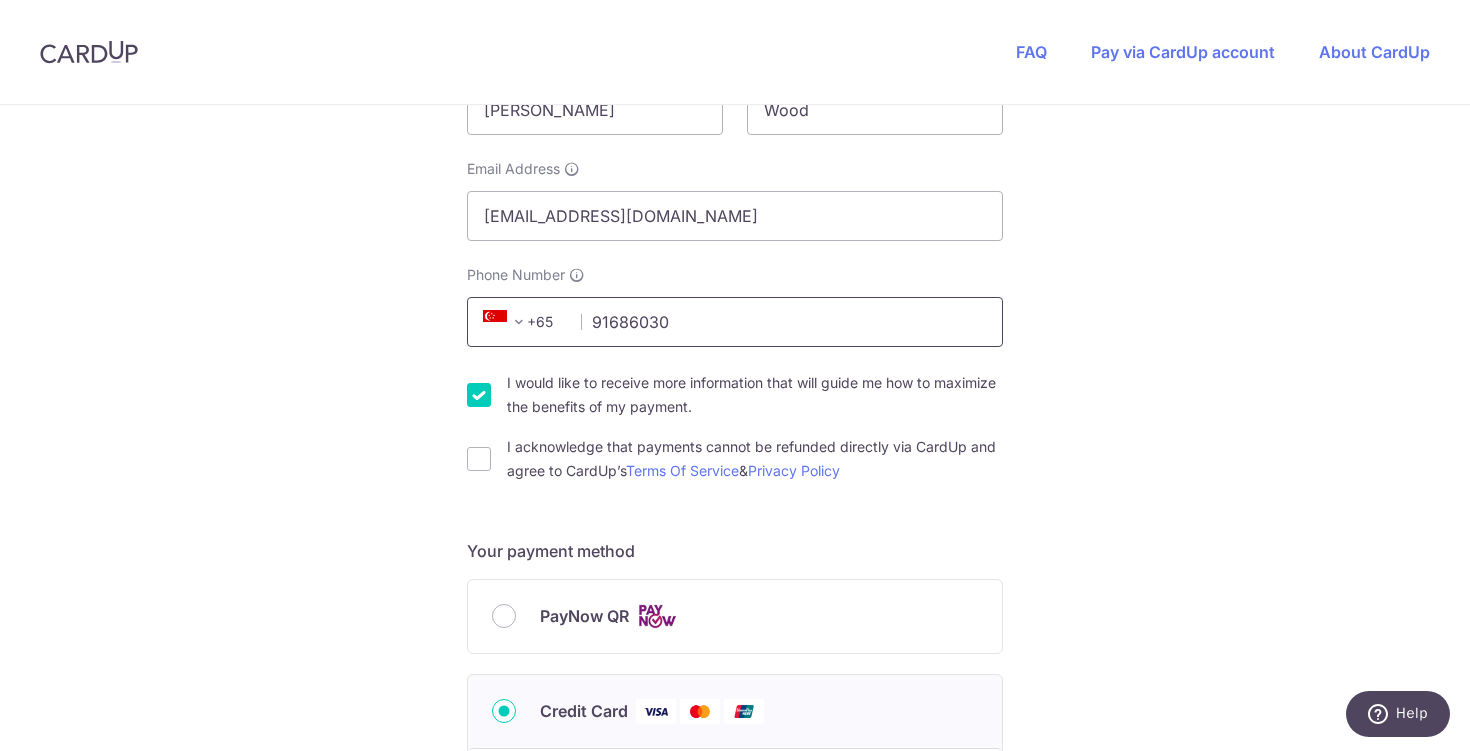 scroll, scrollTop: 493, scrollLeft: 0, axis: vertical 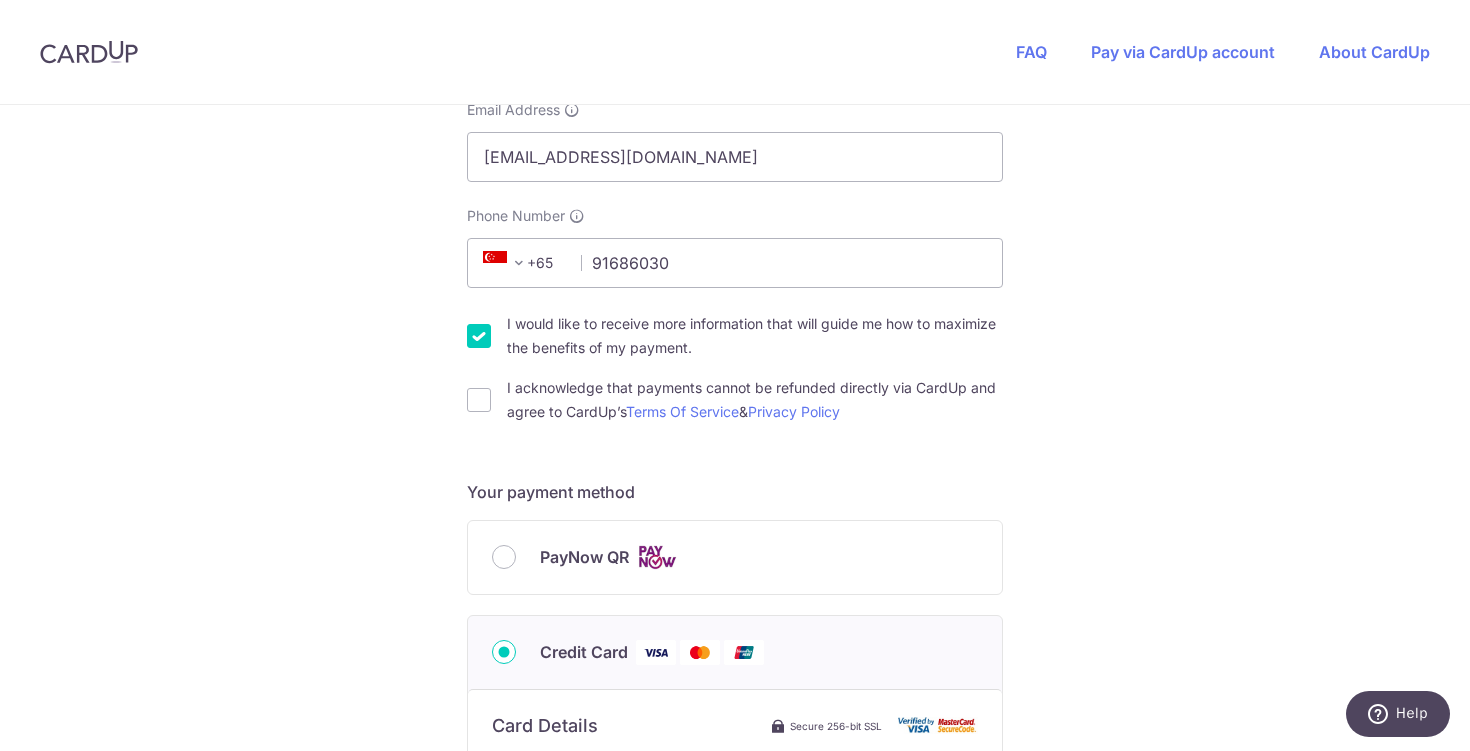 click on "I would like to receive more information that will guide me how to maximize the benefits of my payment." at bounding box center (479, 336) 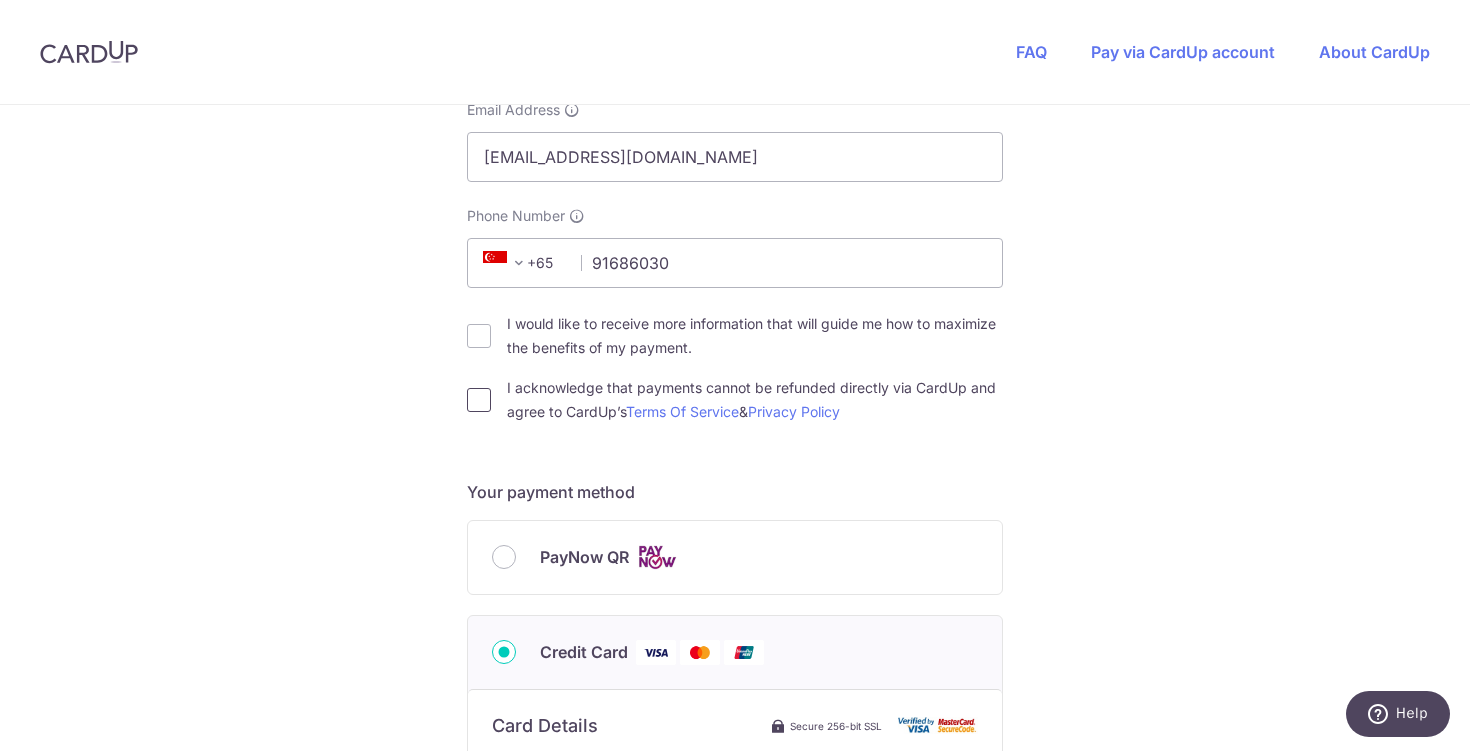 click on "I acknowledge that payments cannot be refunded directly via CardUp and agree to CardUp’s
Terms Of Service  &
Privacy Policy" at bounding box center [479, 400] 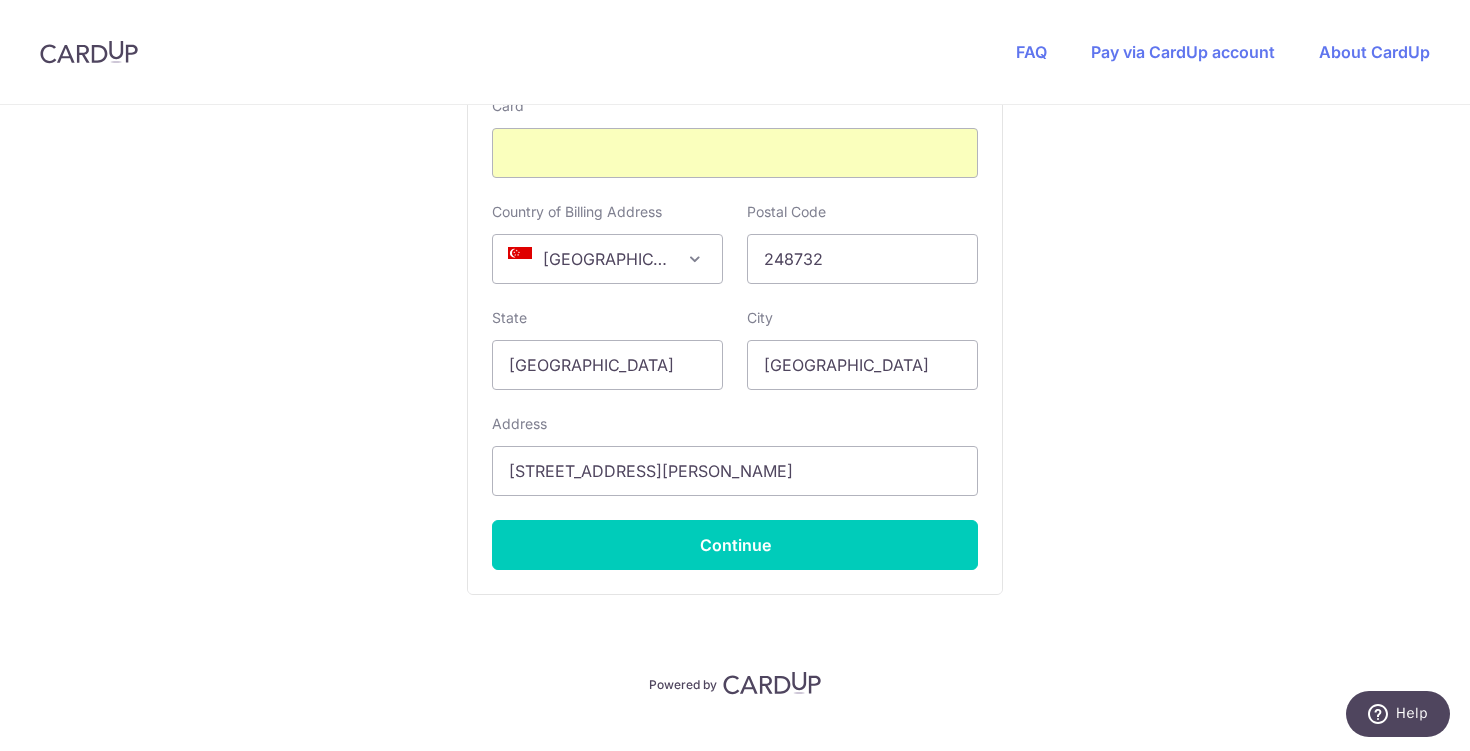 scroll, scrollTop: 1269, scrollLeft: 0, axis: vertical 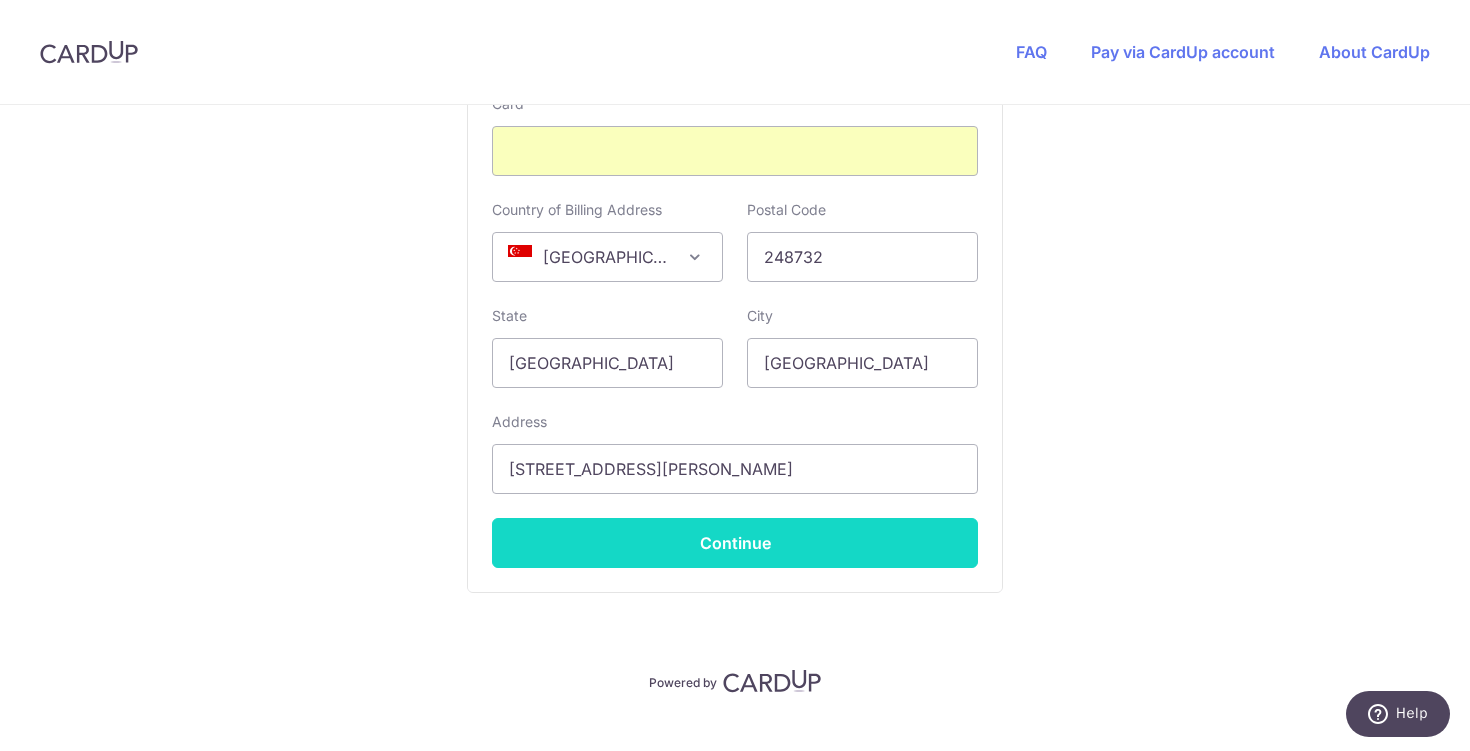 click on "Continue" at bounding box center (735, 543) 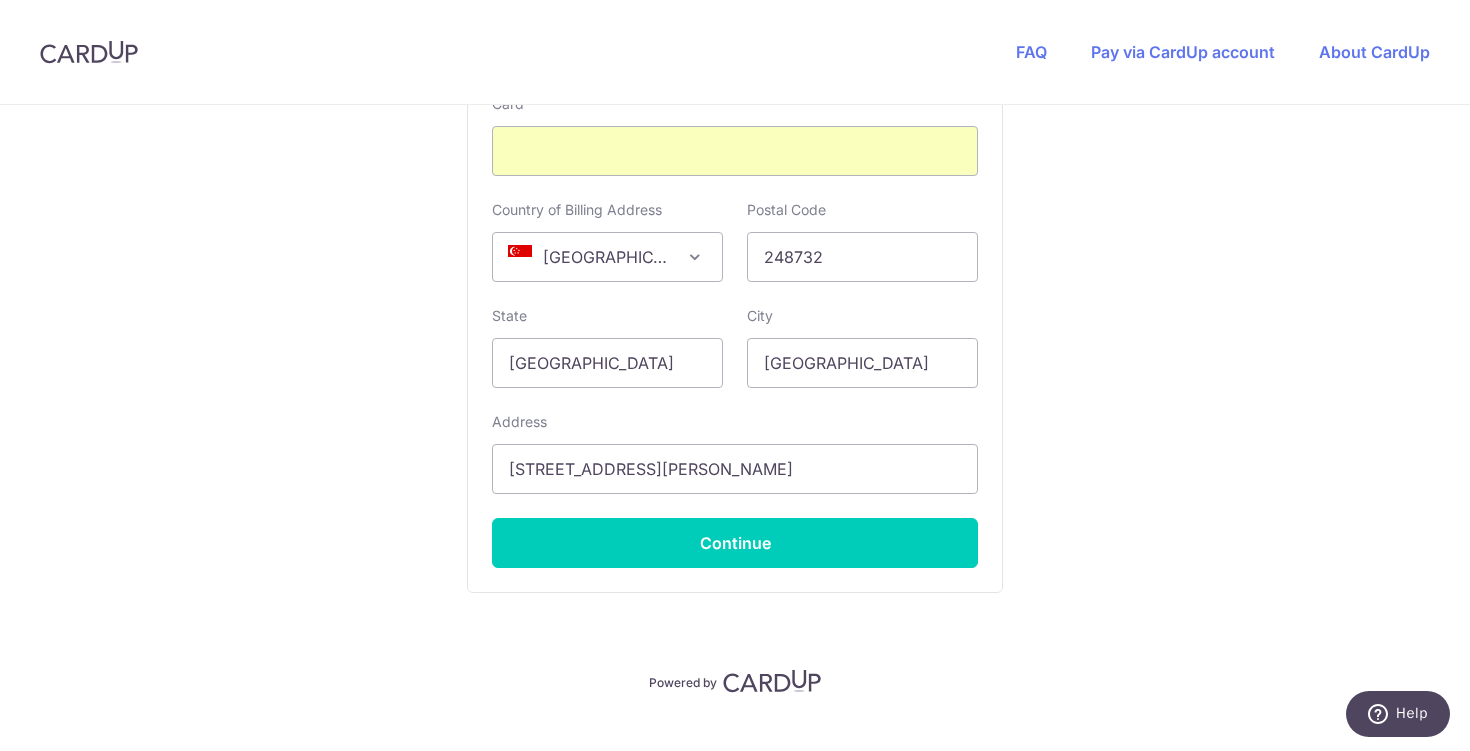 type on "**** 2917" 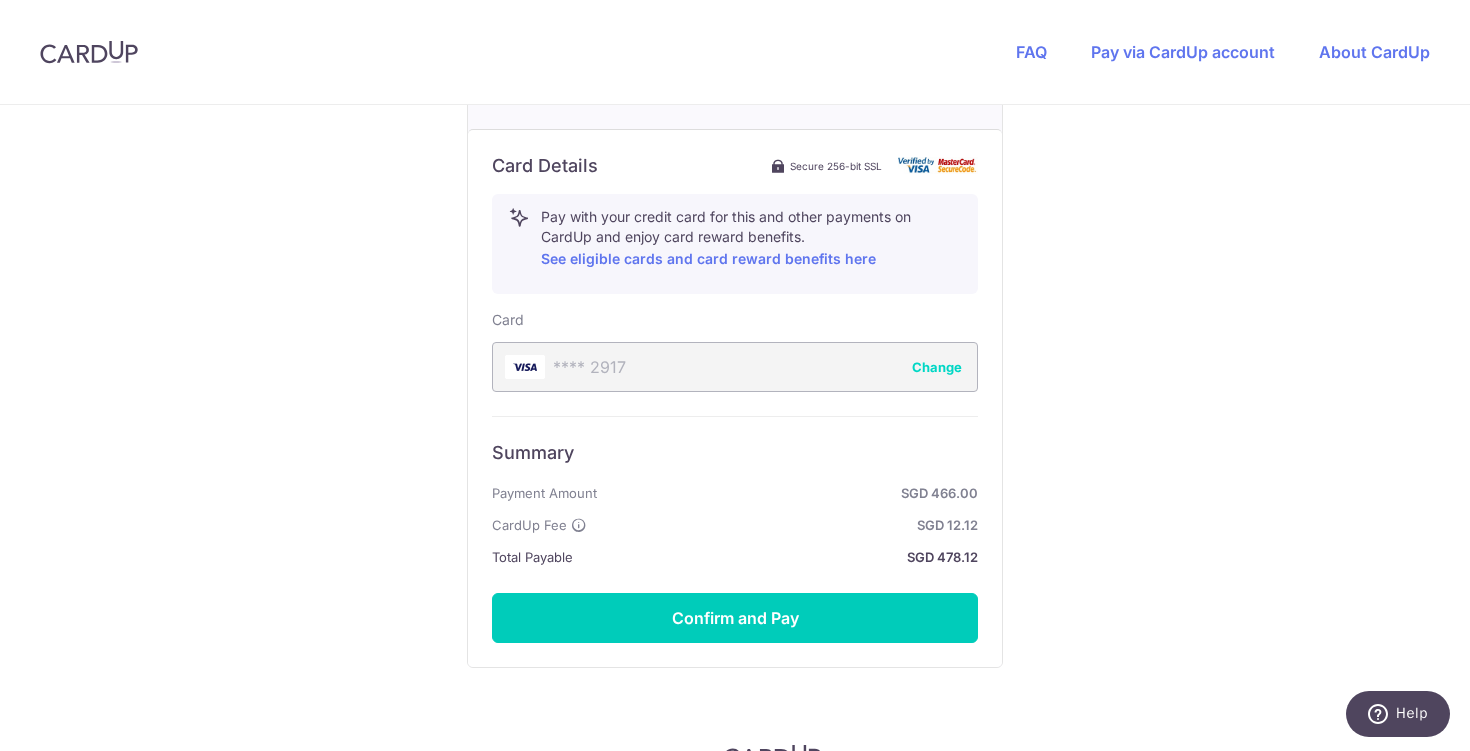 scroll, scrollTop: 1140, scrollLeft: 0, axis: vertical 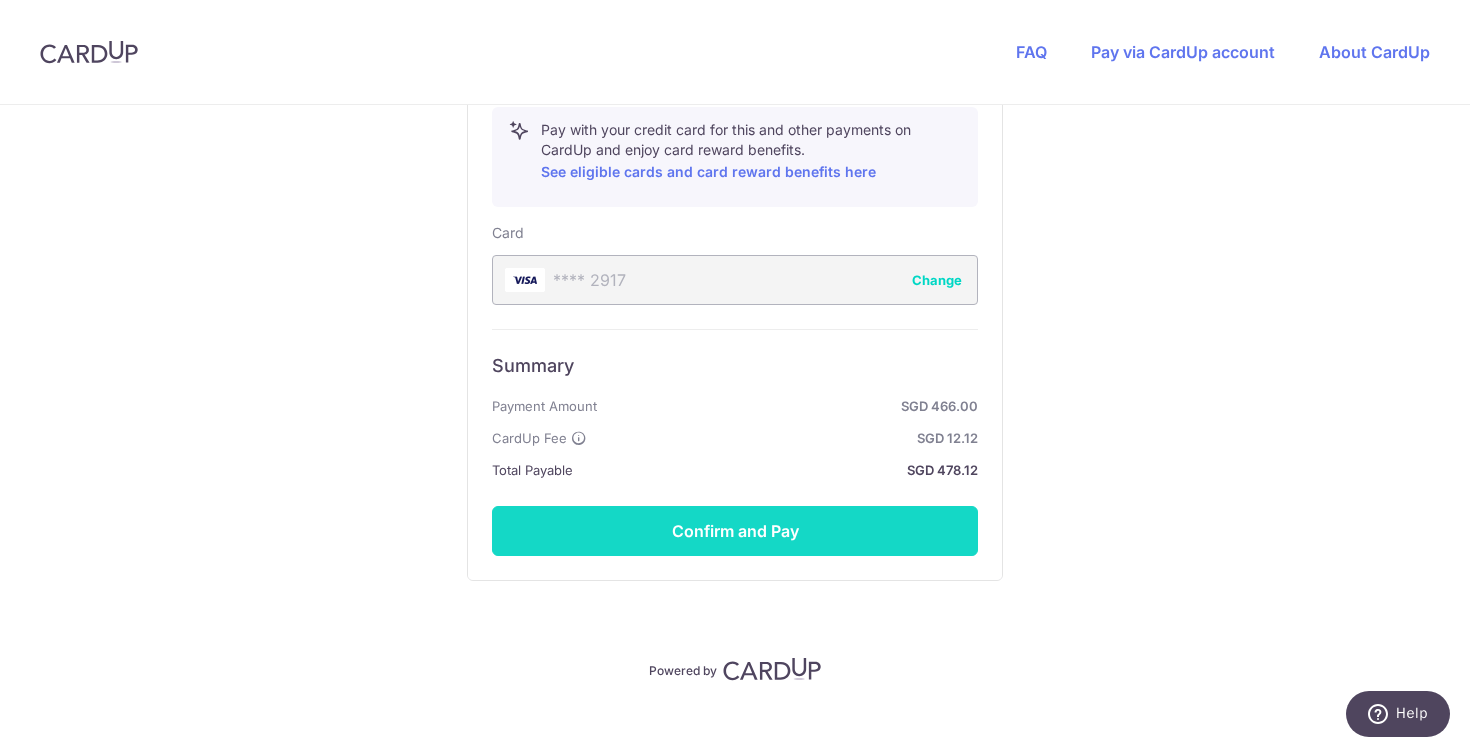 click on "Confirm and Pay" at bounding box center [735, 531] 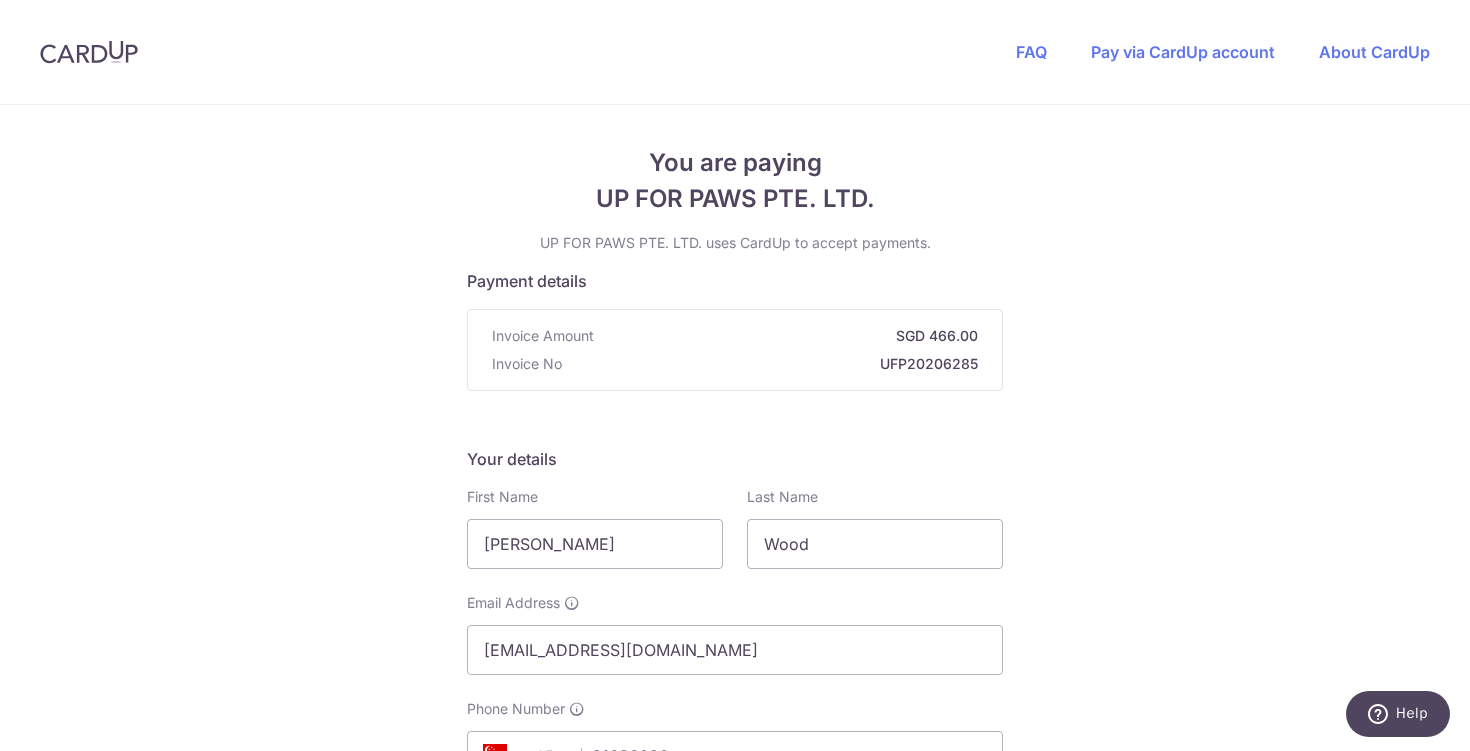 scroll, scrollTop: 0, scrollLeft: 0, axis: both 